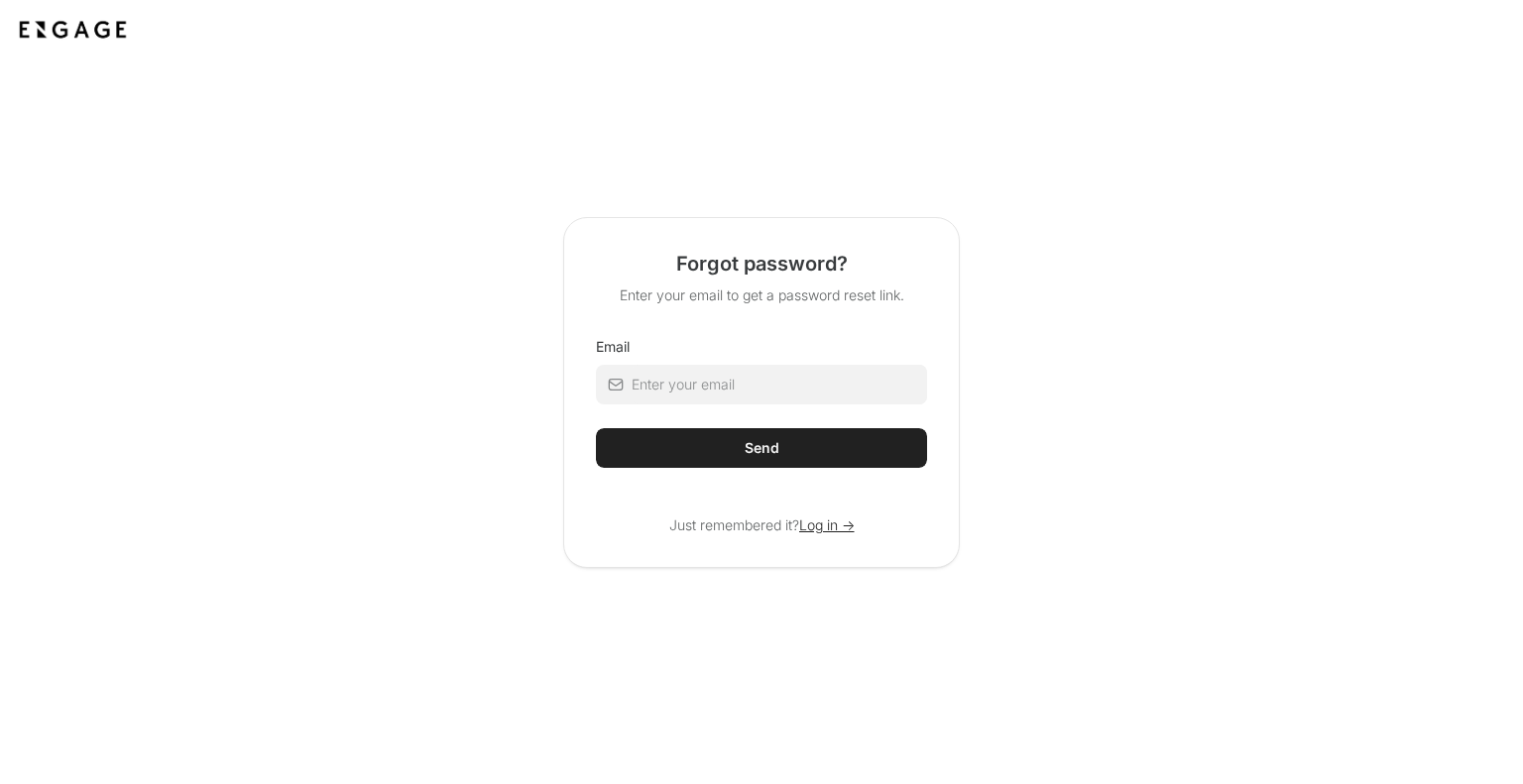 scroll, scrollTop: 0, scrollLeft: 0, axis: both 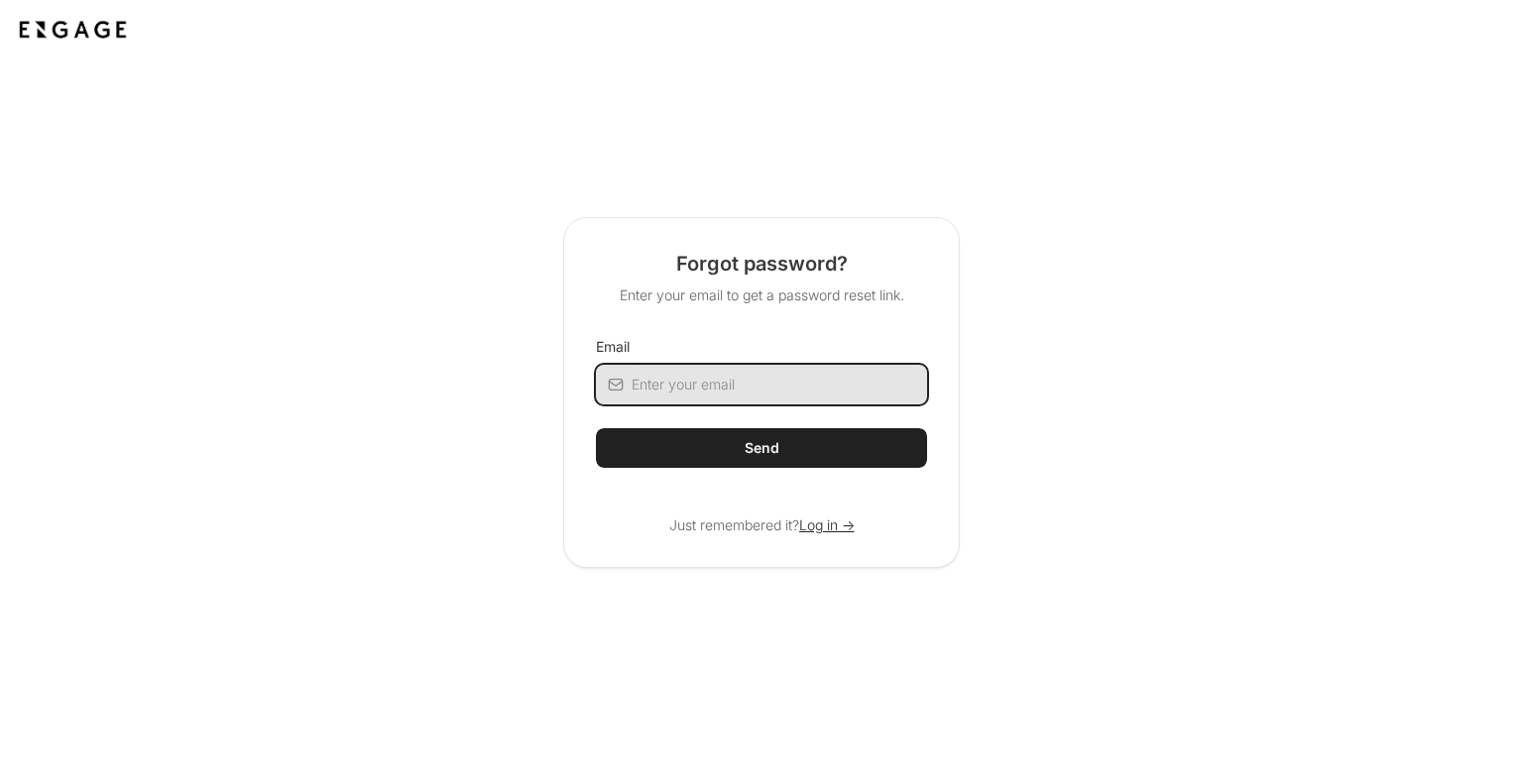 click on "Email" at bounding box center (779, 385) 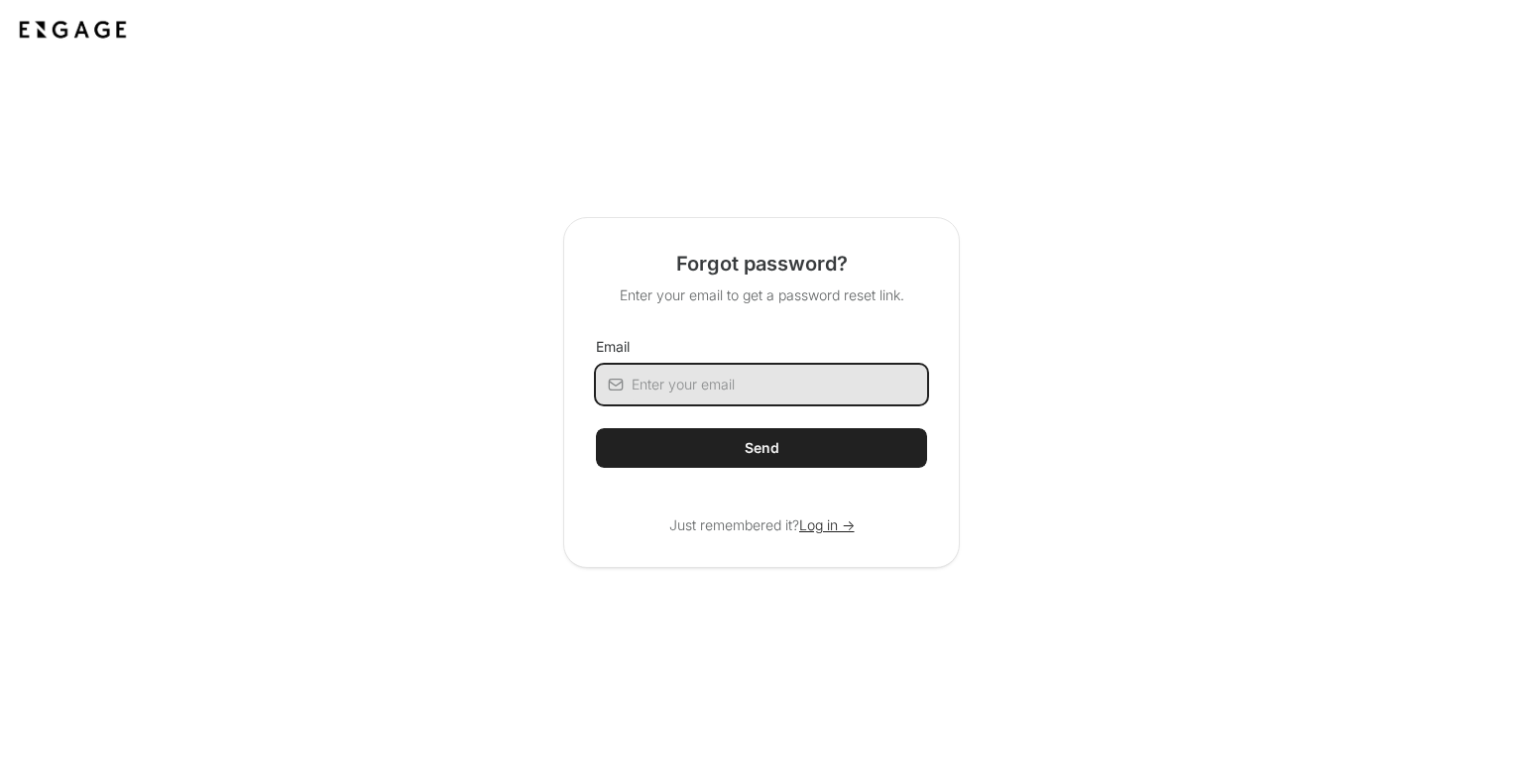 type on "mackenzie.baines@coxautoinc.com" 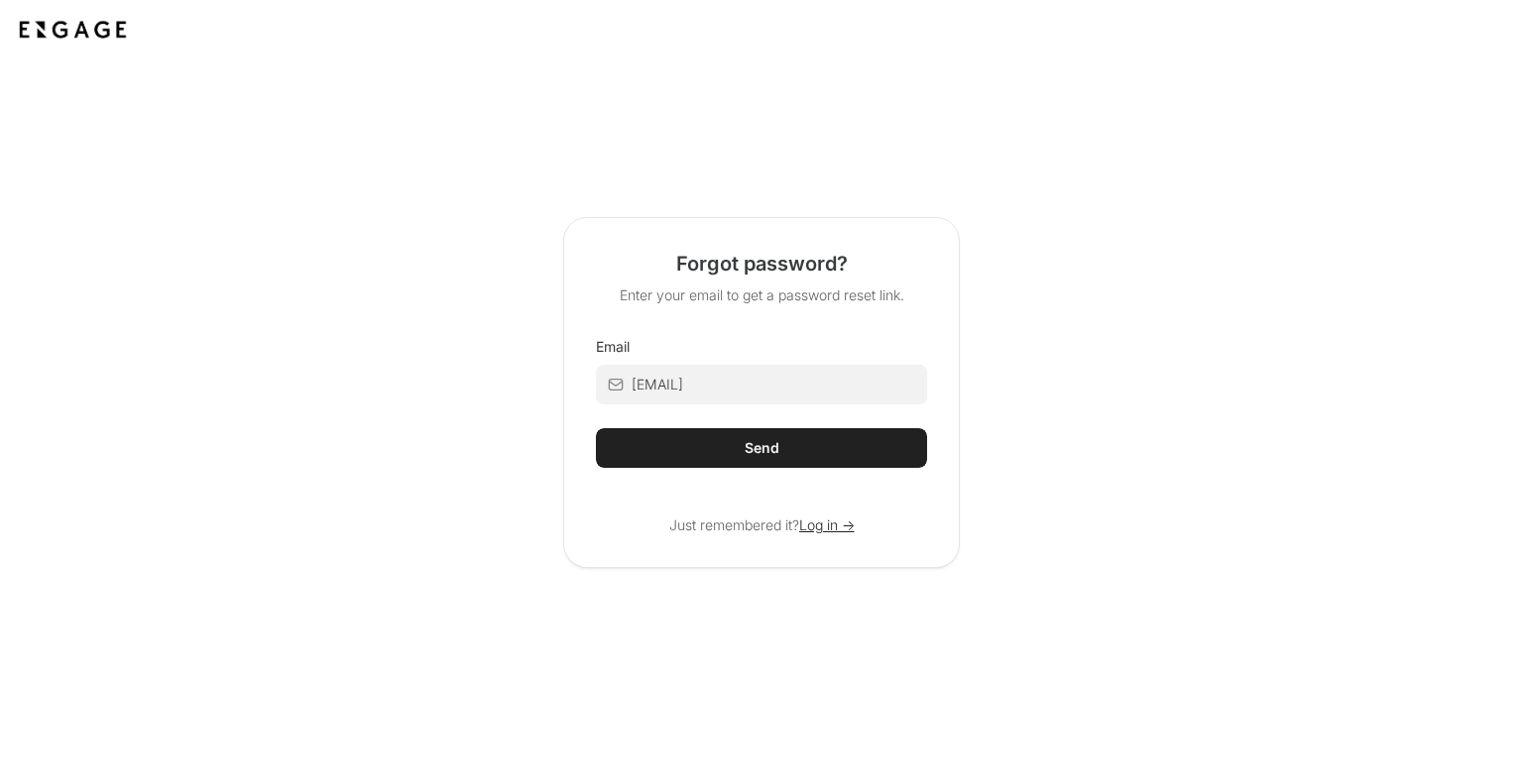 click on "Send" at bounding box center (762, 448) 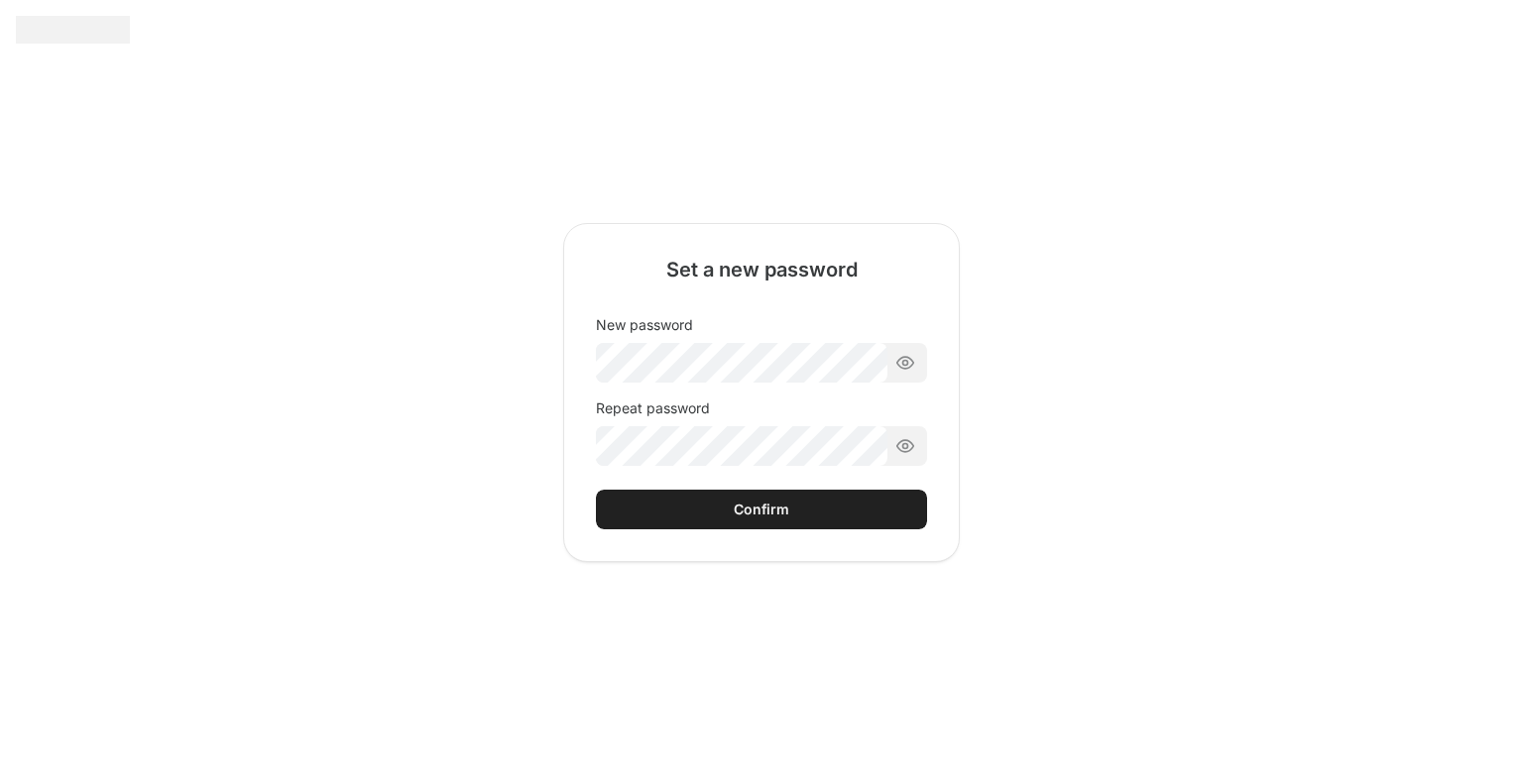 scroll, scrollTop: 0, scrollLeft: 0, axis: both 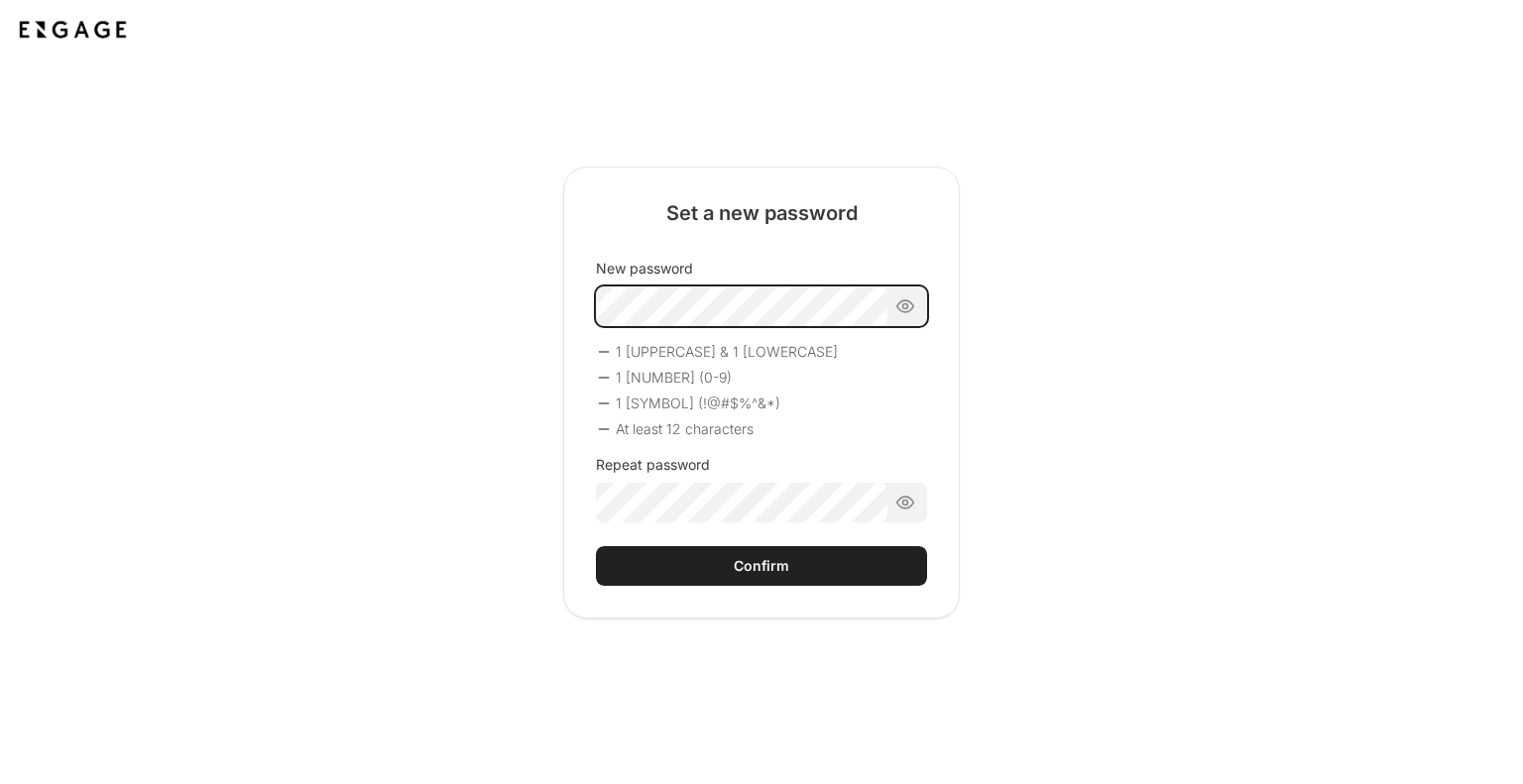 click on "New password 1 [UPPERCASE] & 1 [LOWERCASE] 1 [NUMBER] (0-9) 1 [SYMBOL] (!@#$%^&*) At least 12 characters Repeat password" at bounding box center (762, 391) 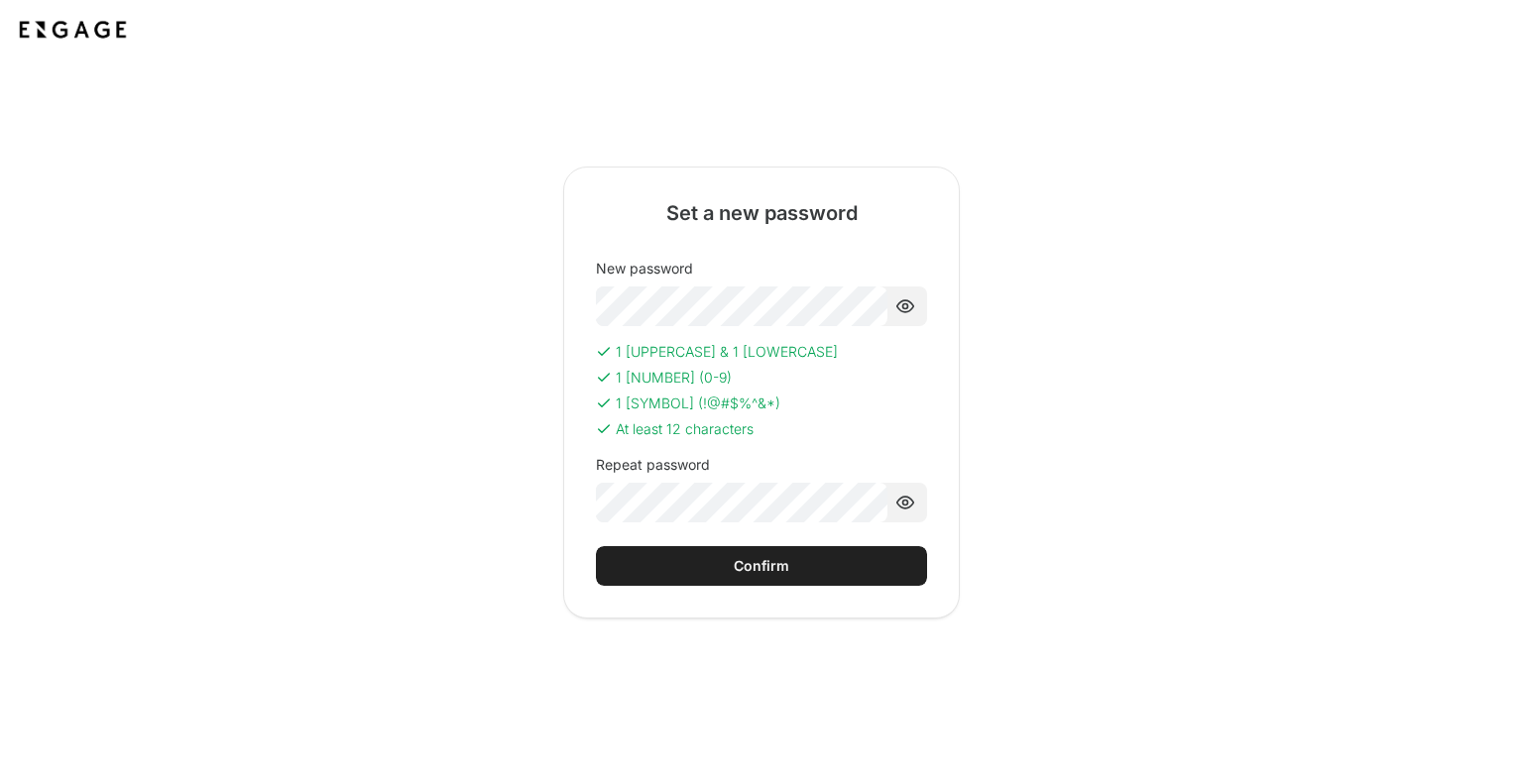 click on "Confirm" at bounding box center [762, 566] 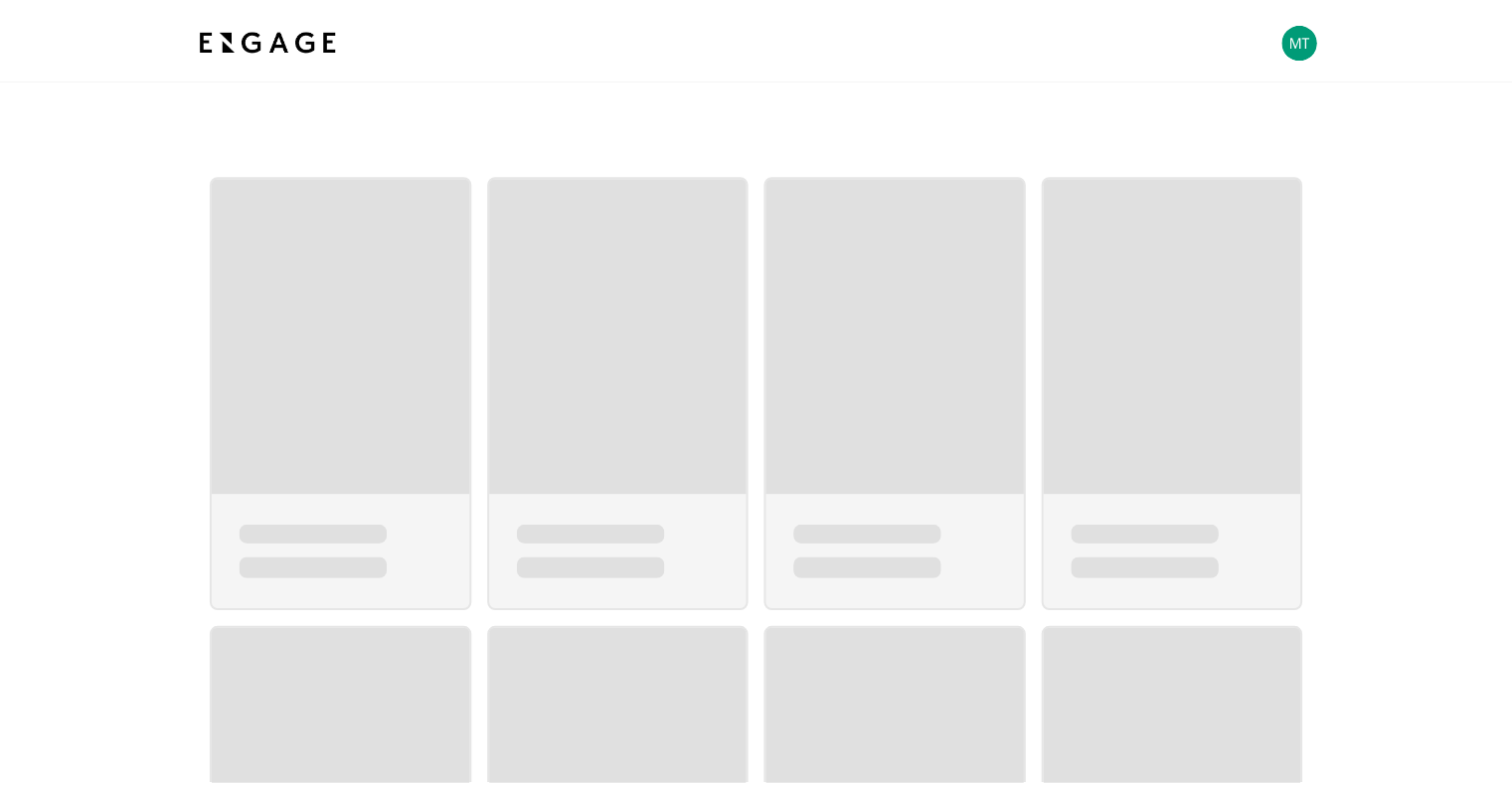 scroll, scrollTop: 0, scrollLeft: 0, axis: both 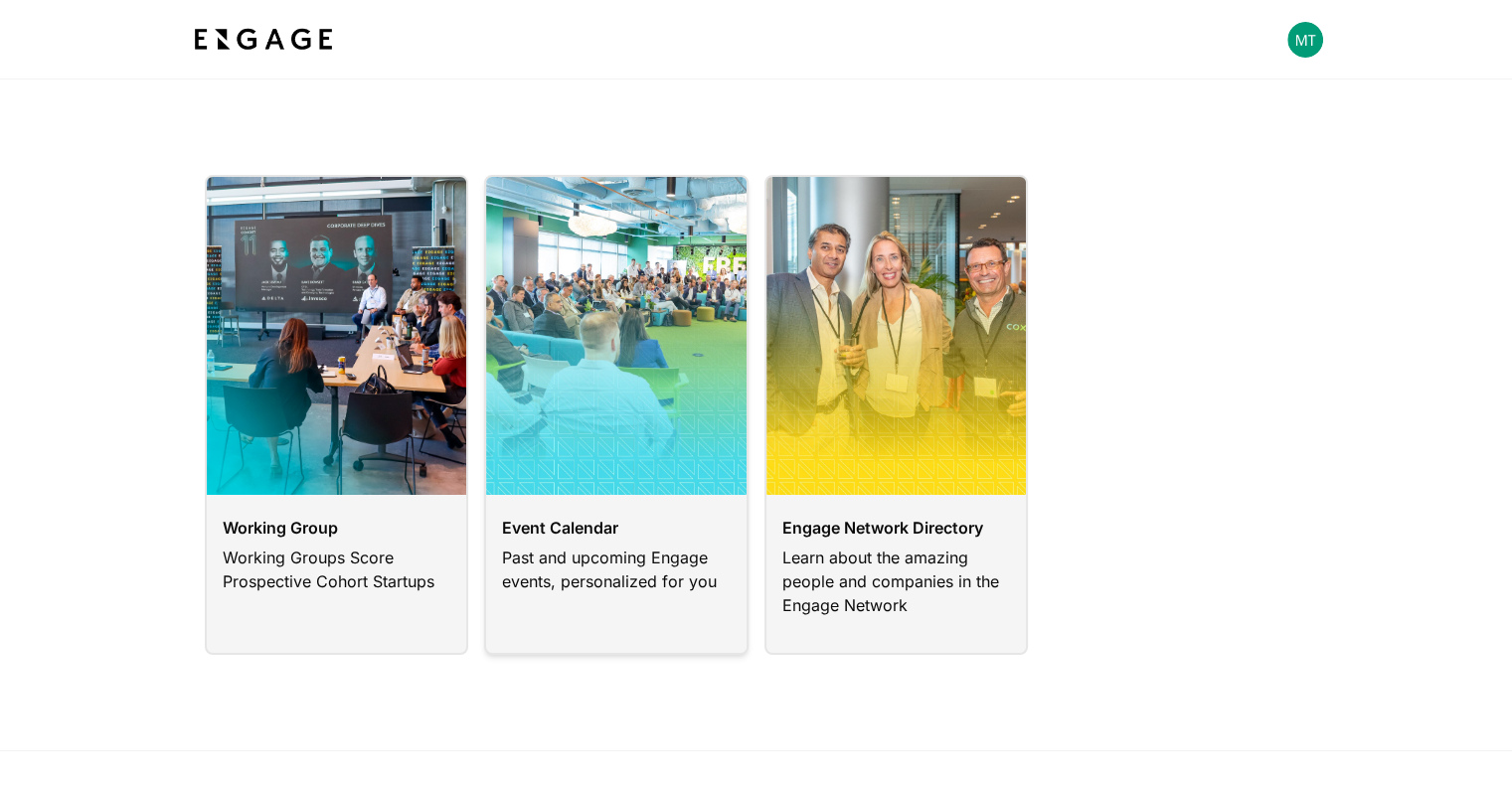click at bounding box center (616, 414) 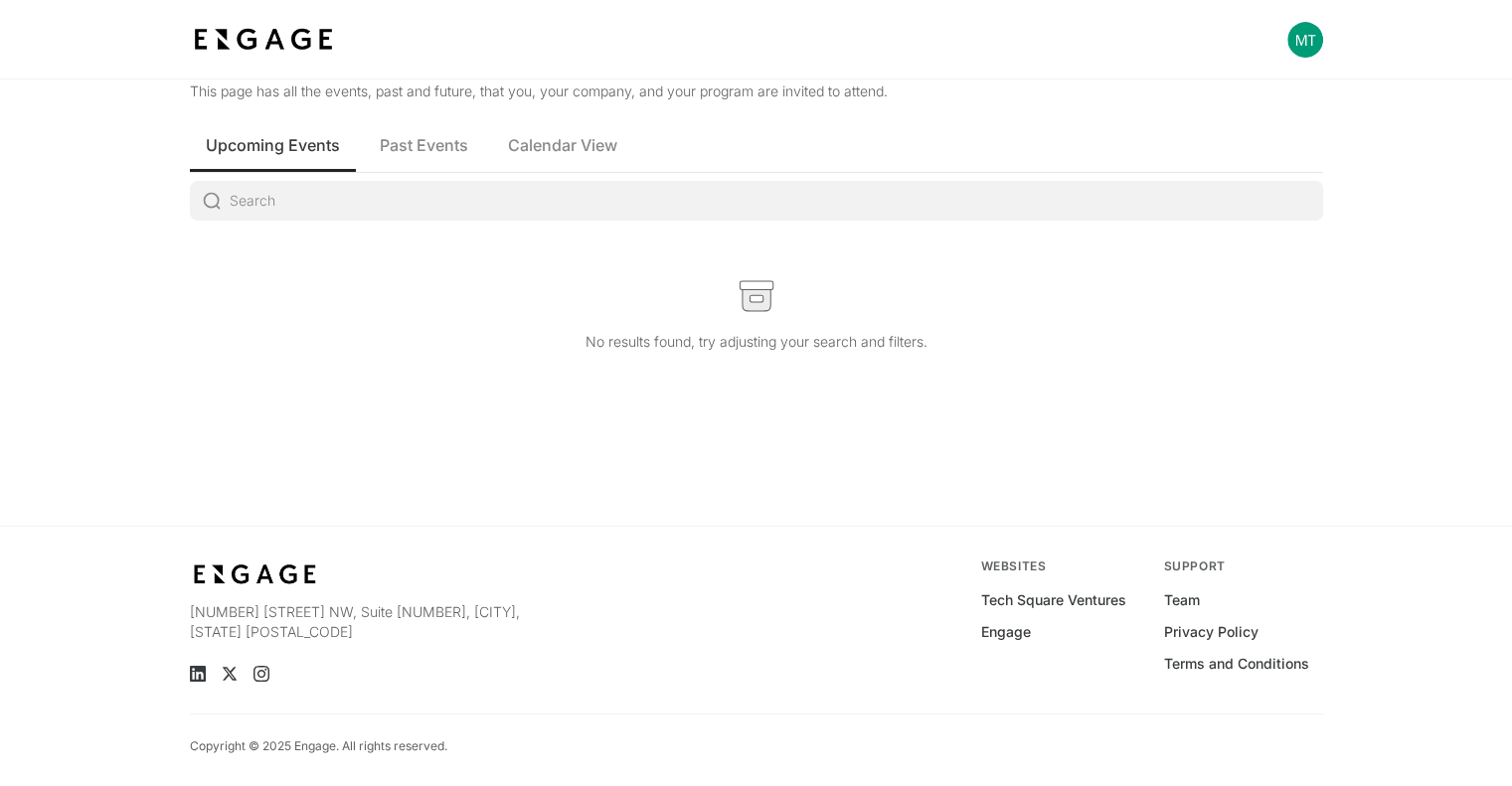 scroll, scrollTop: 0, scrollLeft: 0, axis: both 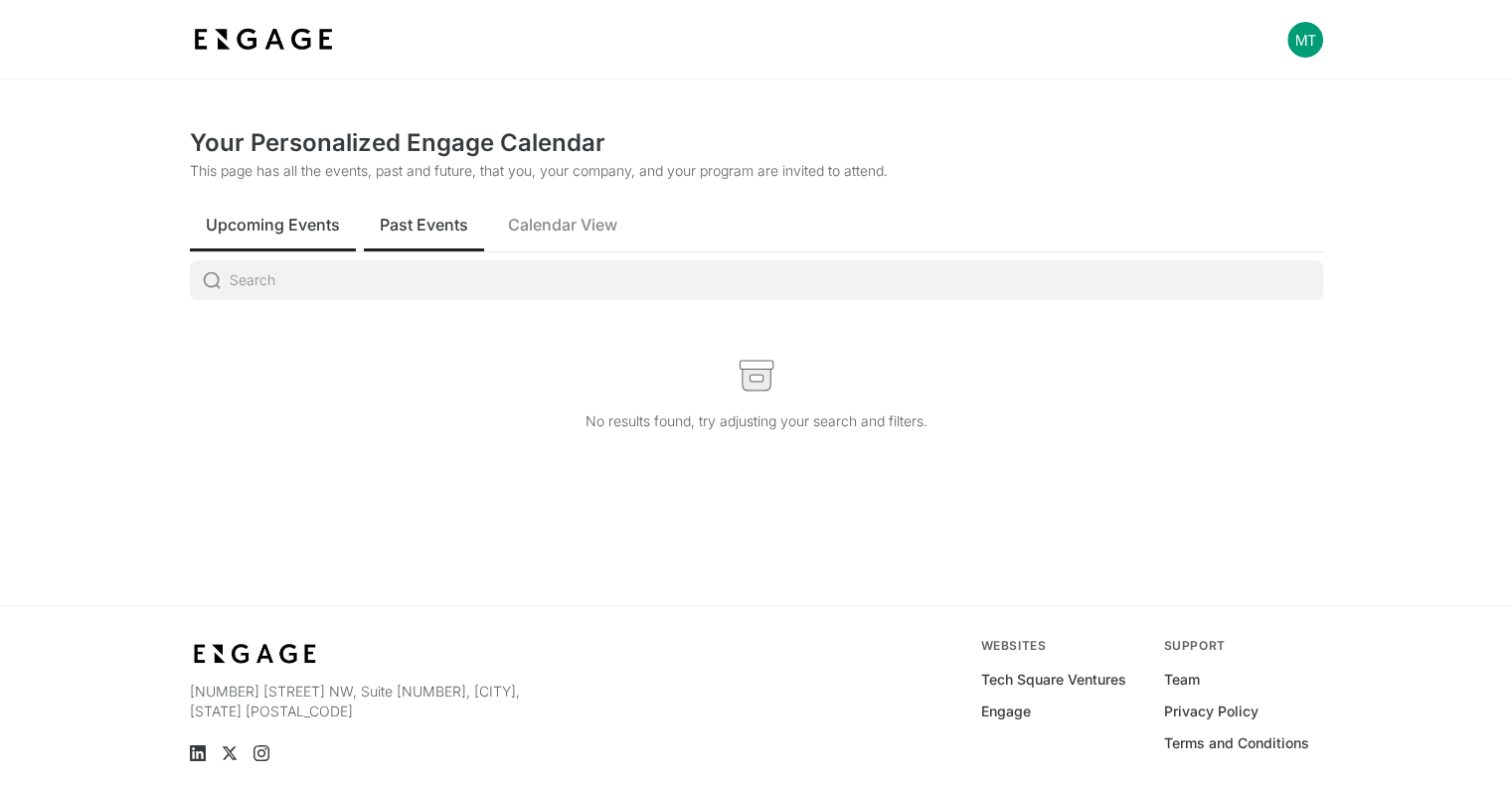 click on "Past Events" at bounding box center [423, 225] 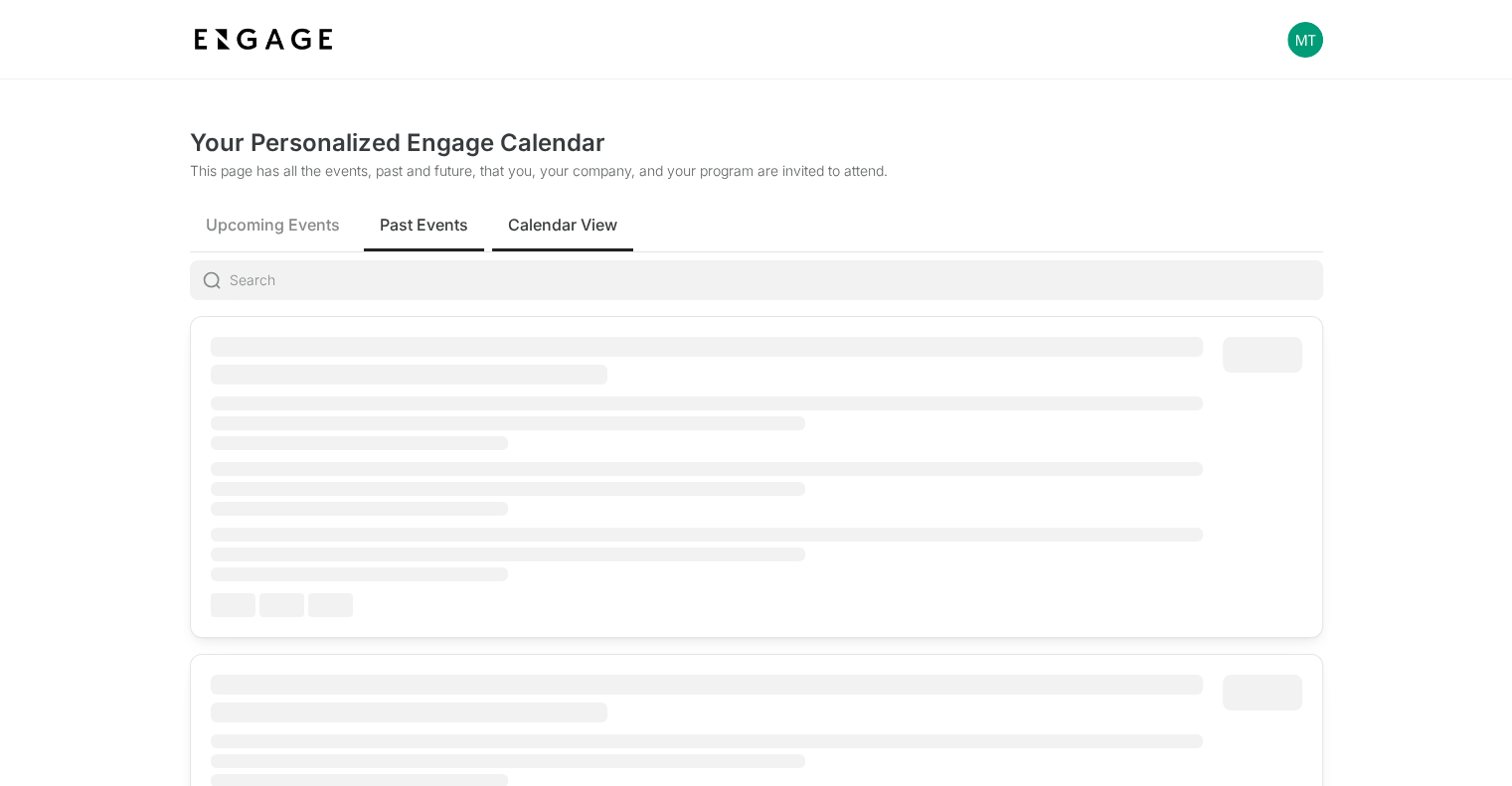 click on "Calendar View" at bounding box center [563, 225] 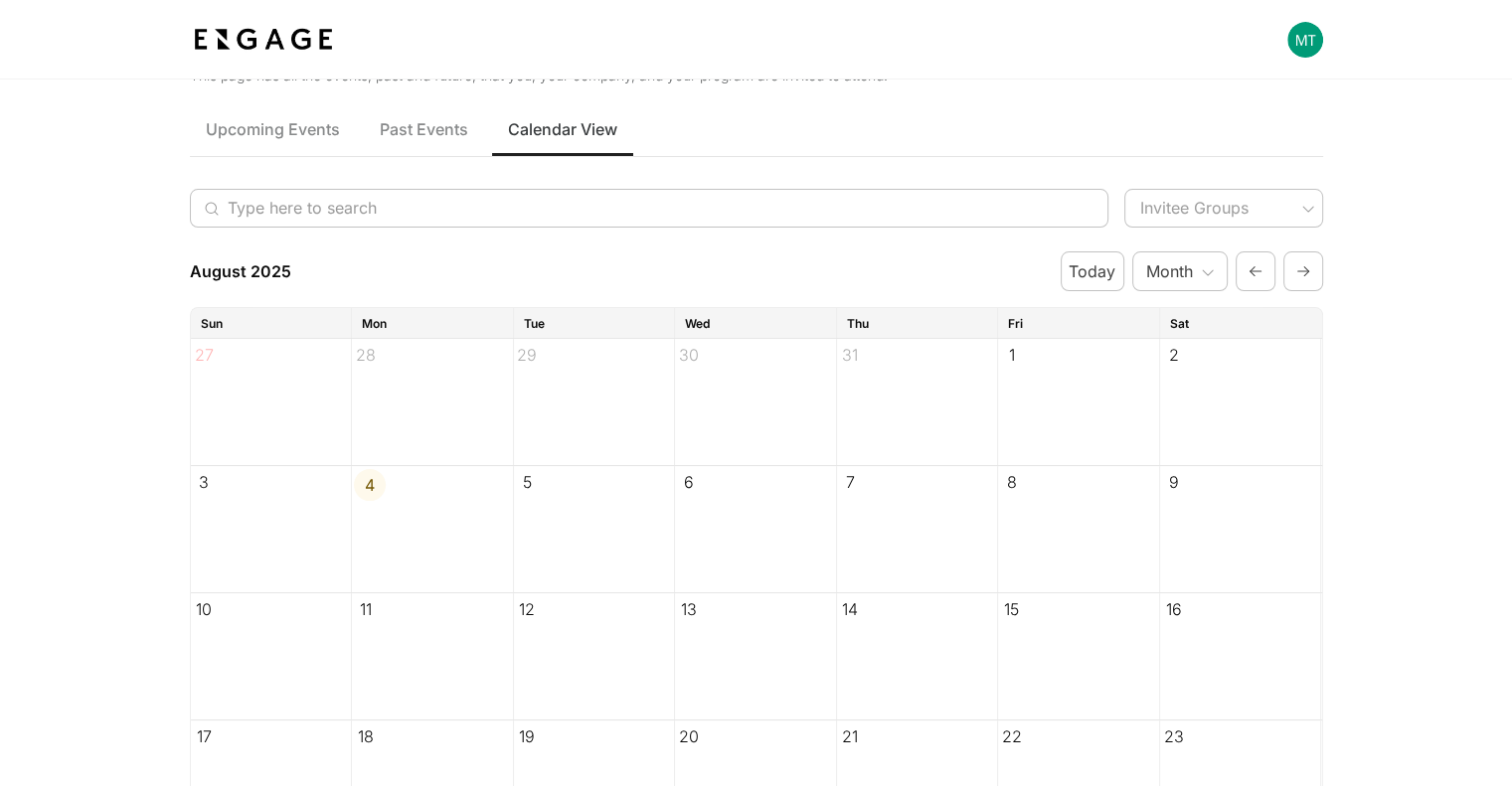 scroll, scrollTop: 0, scrollLeft: 0, axis: both 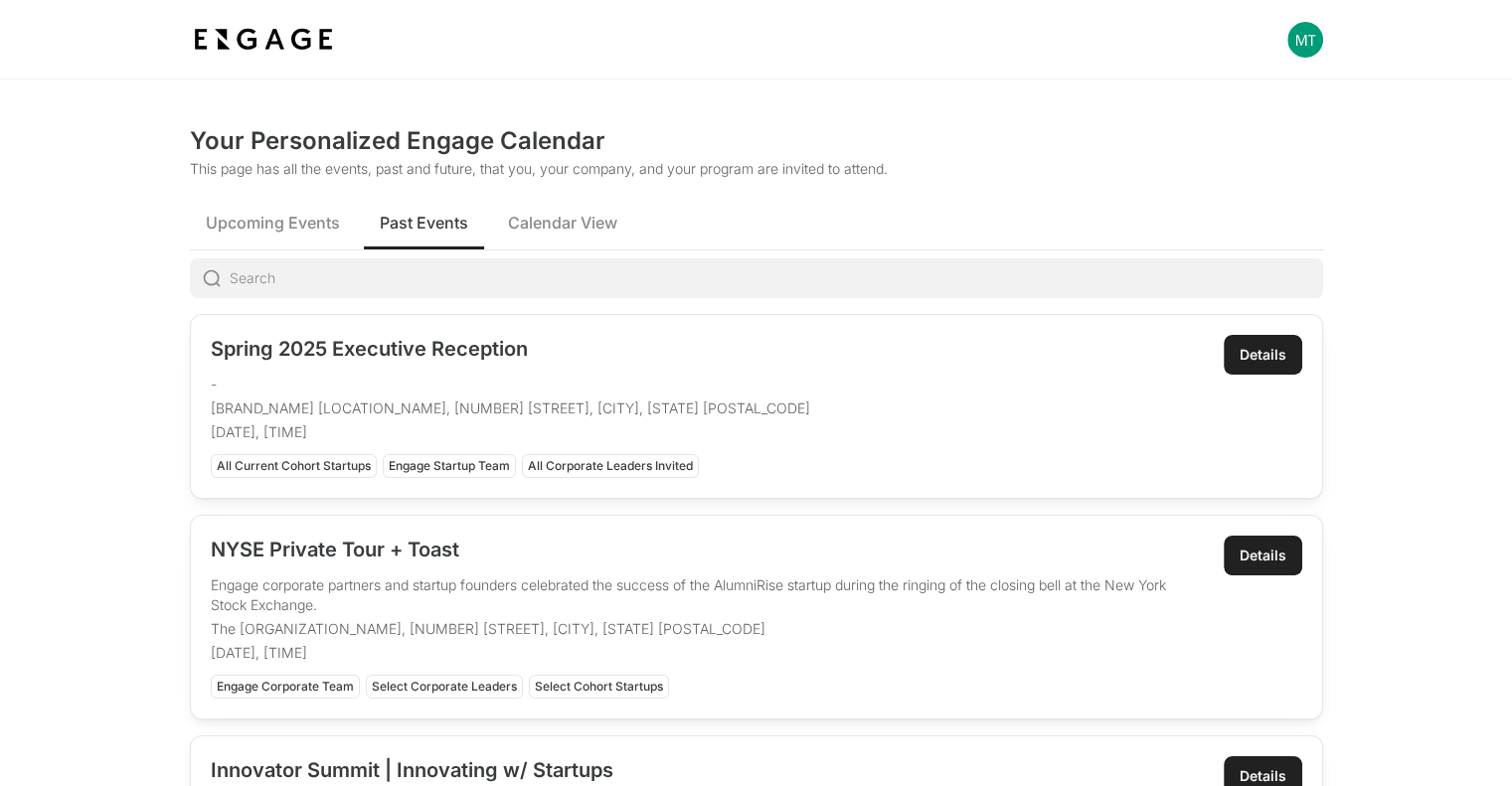 click on "Past Events" at bounding box center (423, 222) 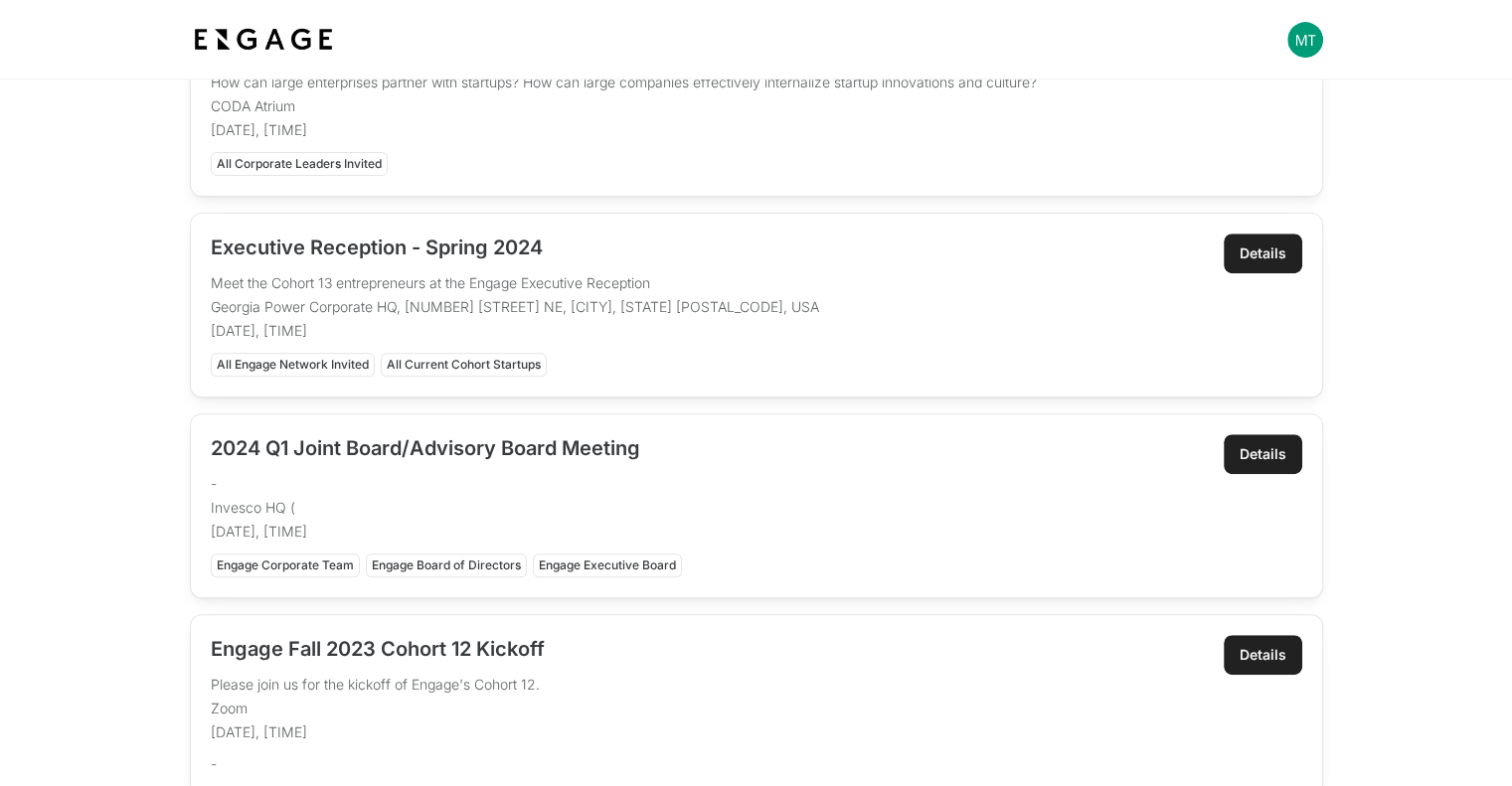 scroll, scrollTop: 0, scrollLeft: 0, axis: both 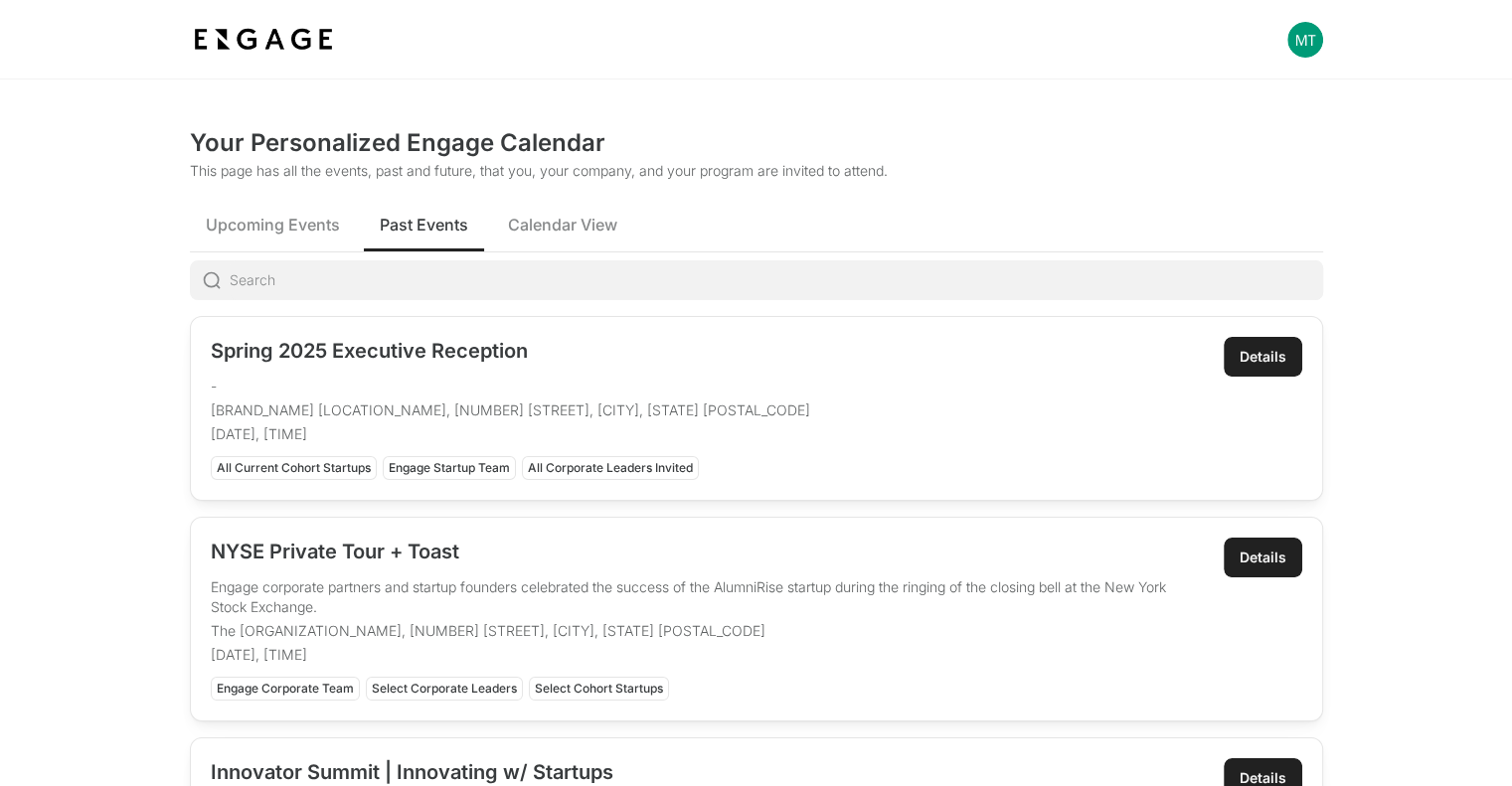 click at bounding box center (263, 40) 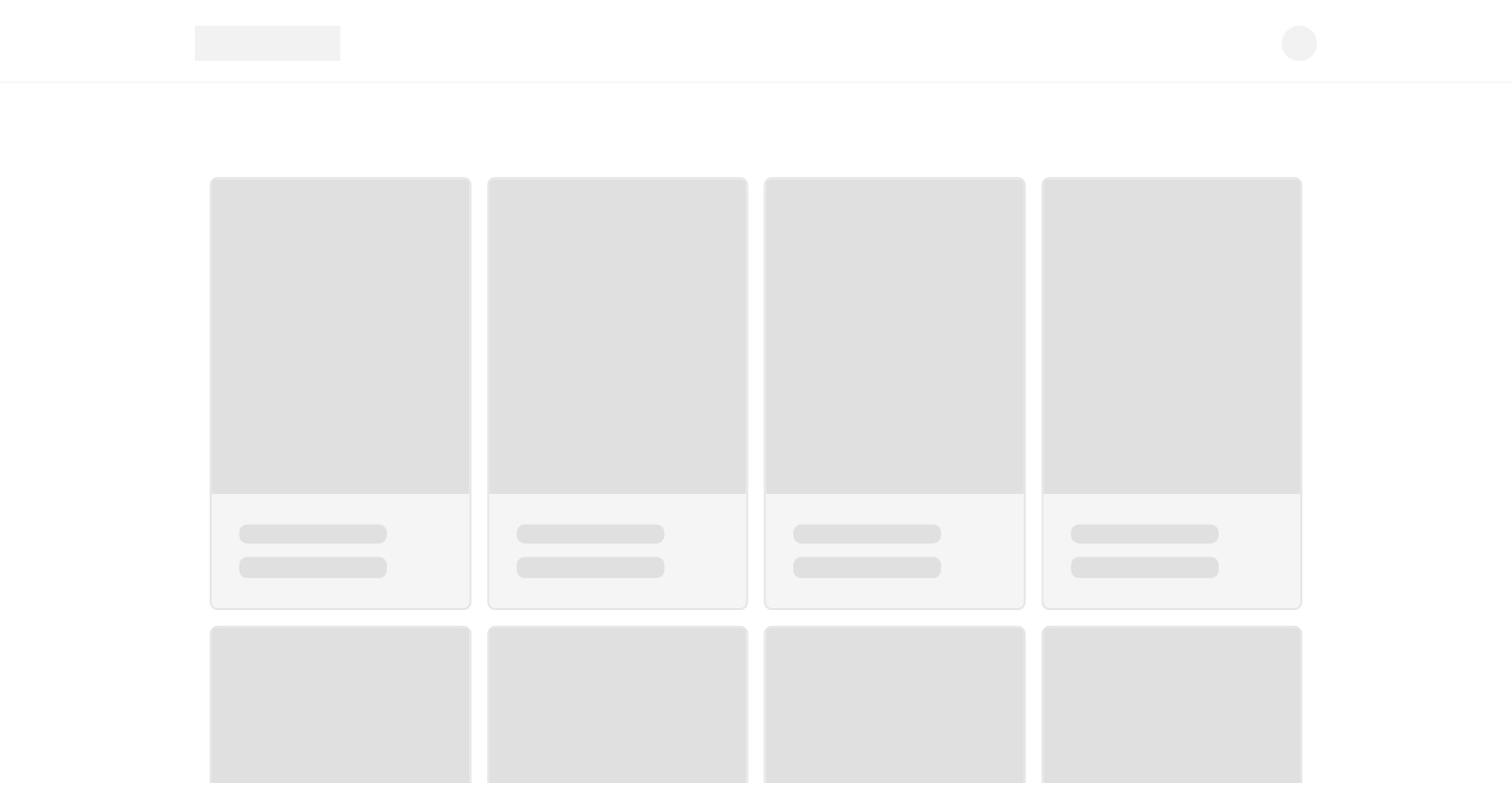 scroll, scrollTop: 0, scrollLeft: 0, axis: both 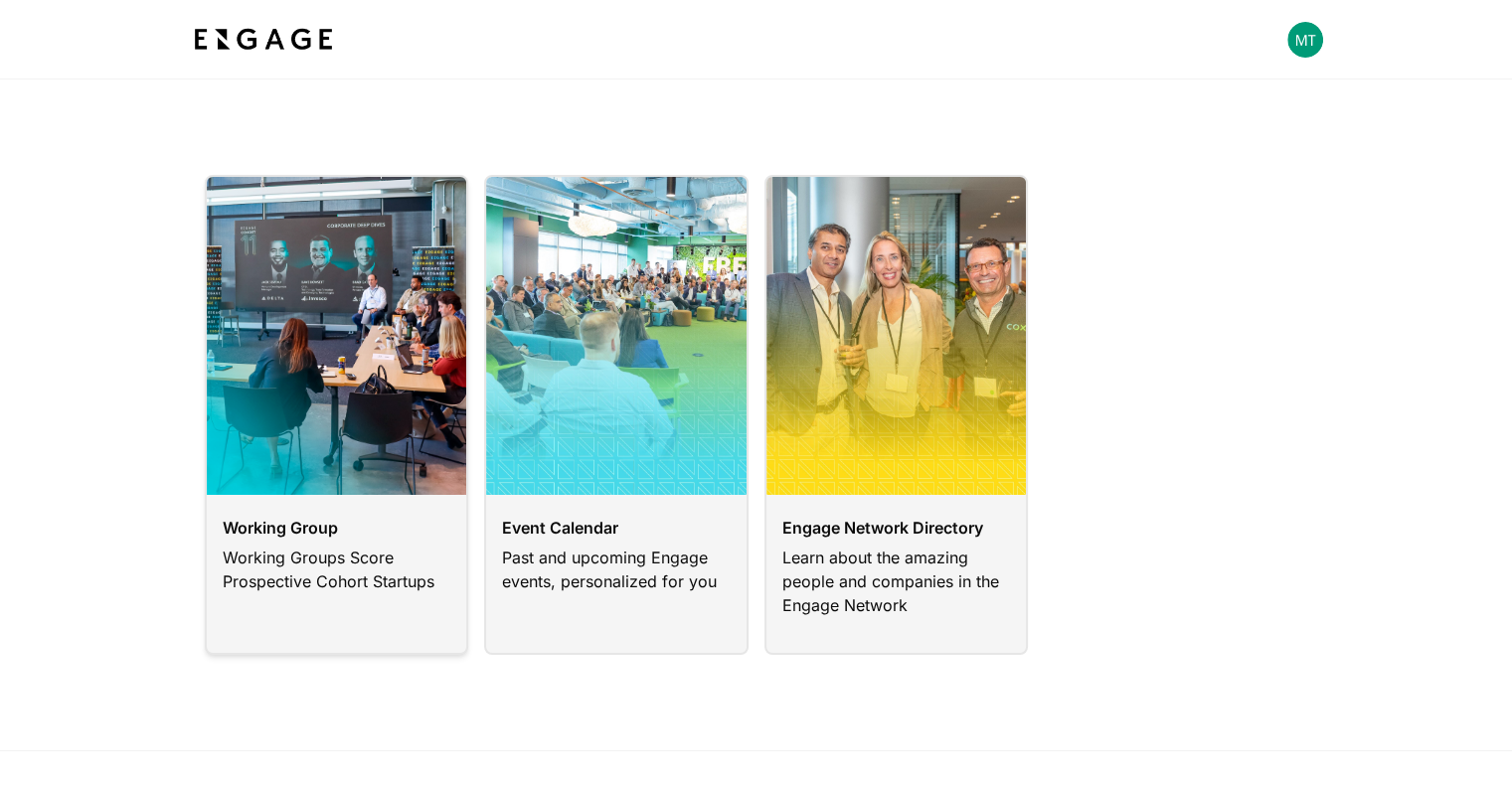 click at bounding box center [337, 414] 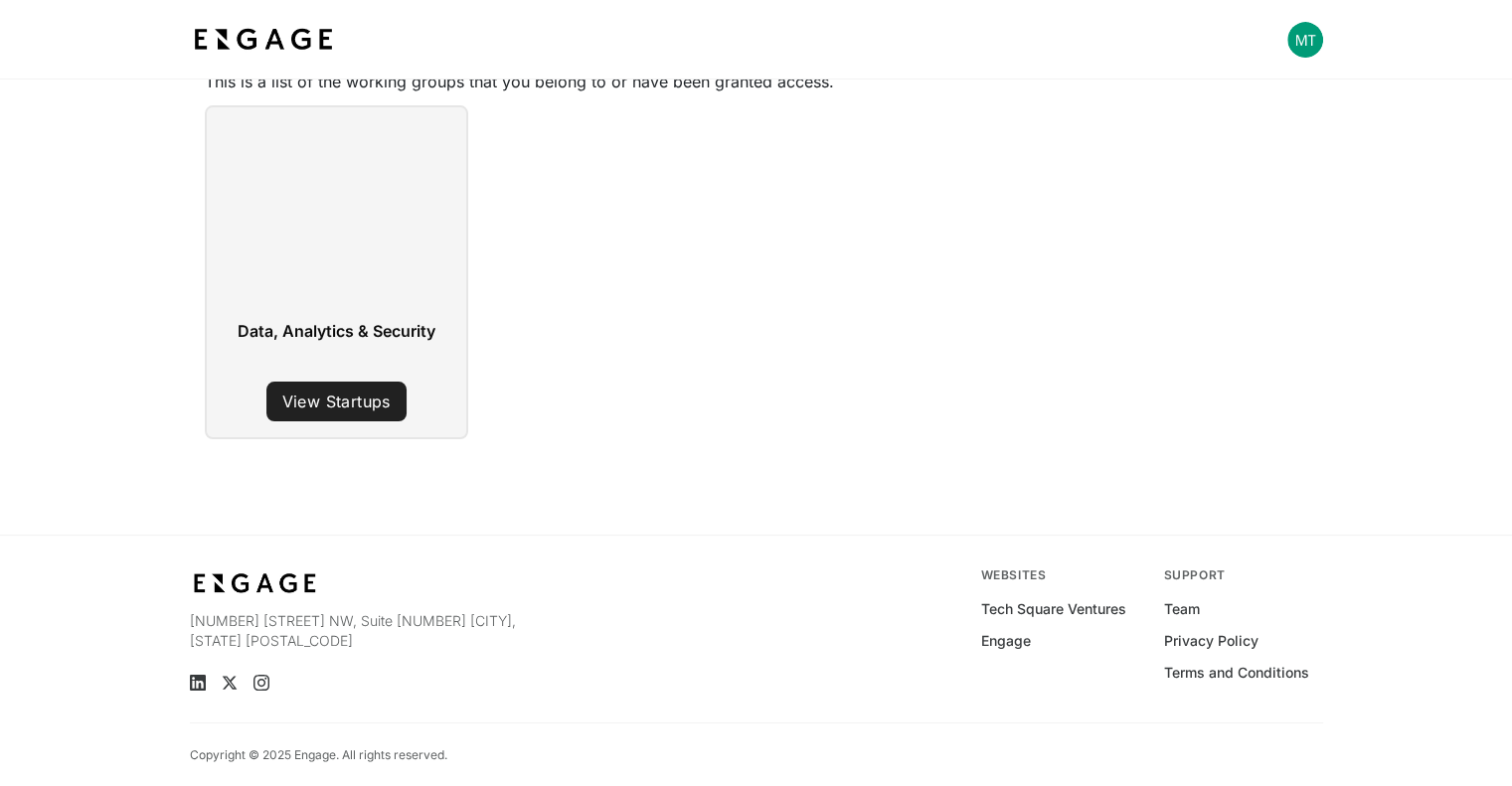 scroll, scrollTop: 166, scrollLeft: 0, axis: vertical 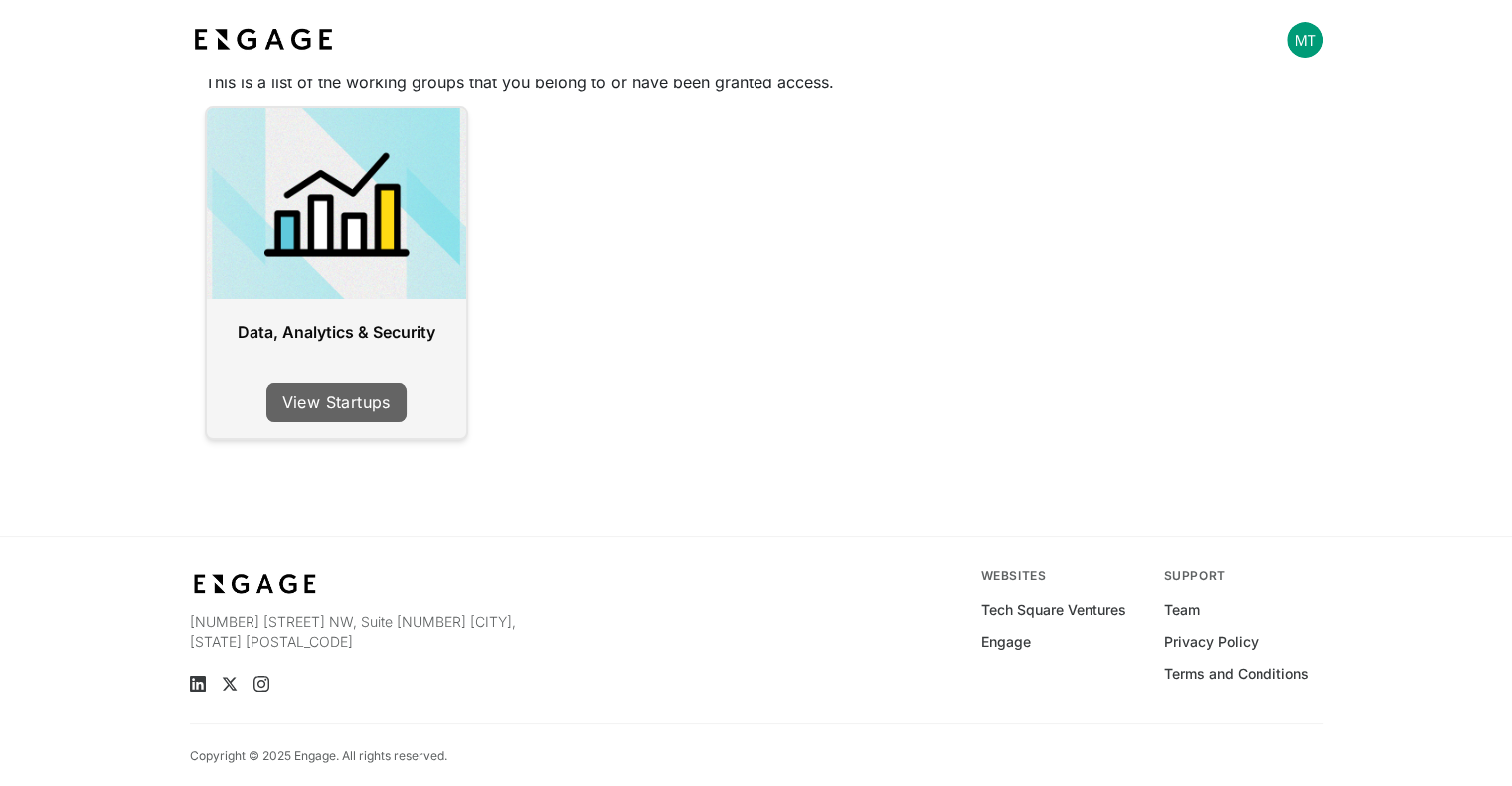 click on "View Startups" at bounding box center (336, 402) 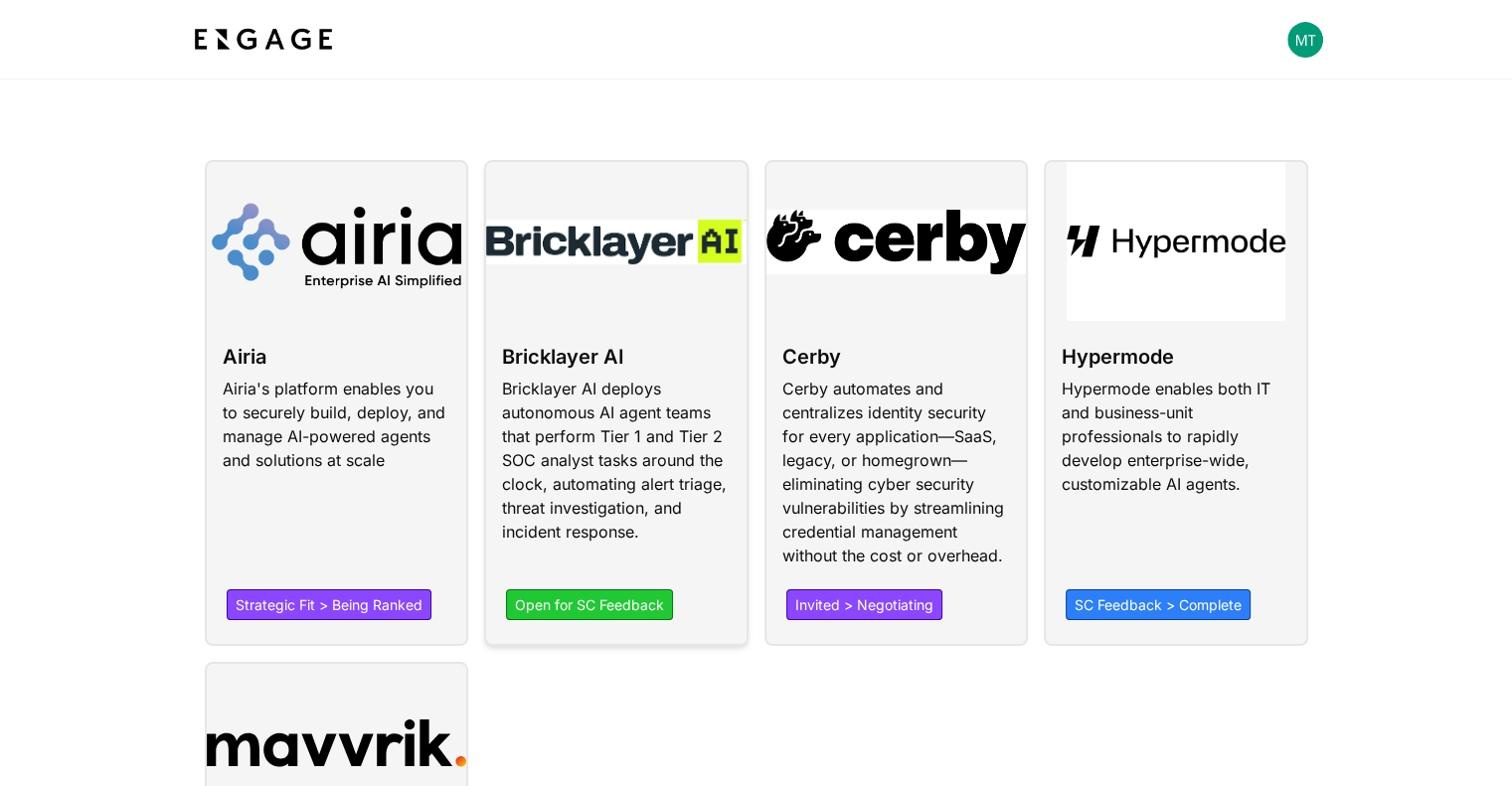 scroll, scrollTop: 0, scrollLeft: 0, axis: both 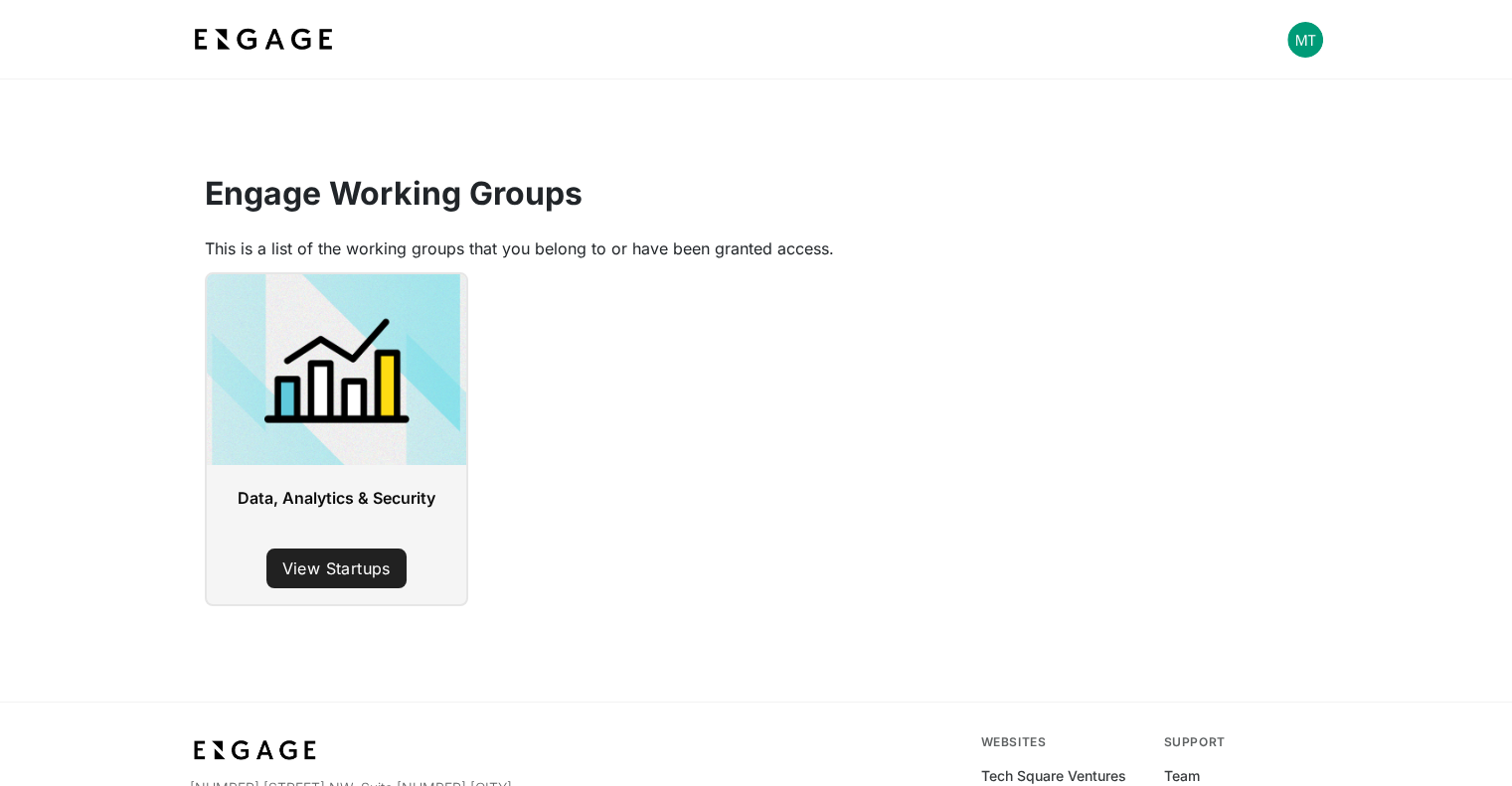 click at bounding box center (263, 40) 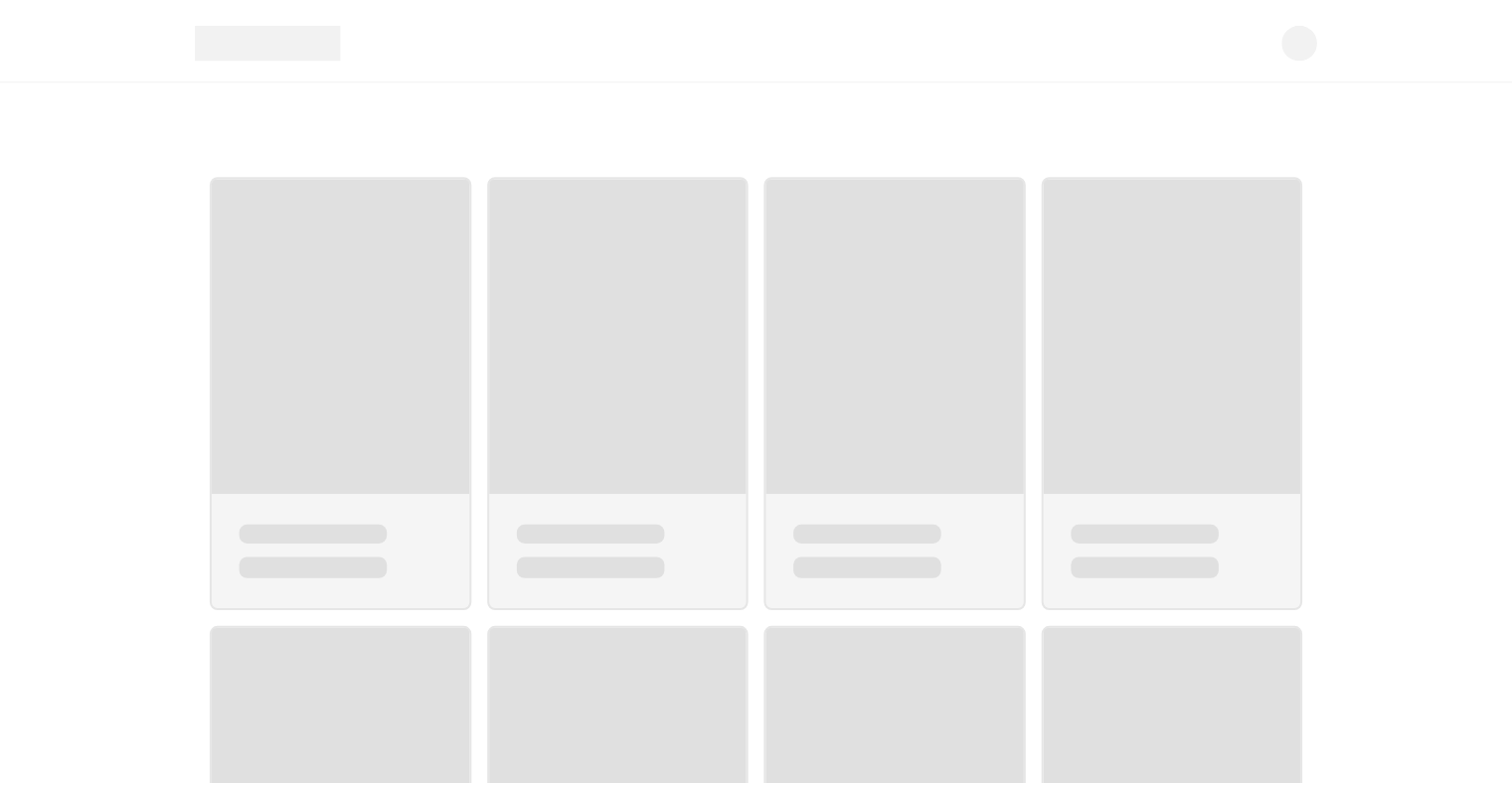 scroll, scrollTop: 0, scrollLeft: 0, axis: both 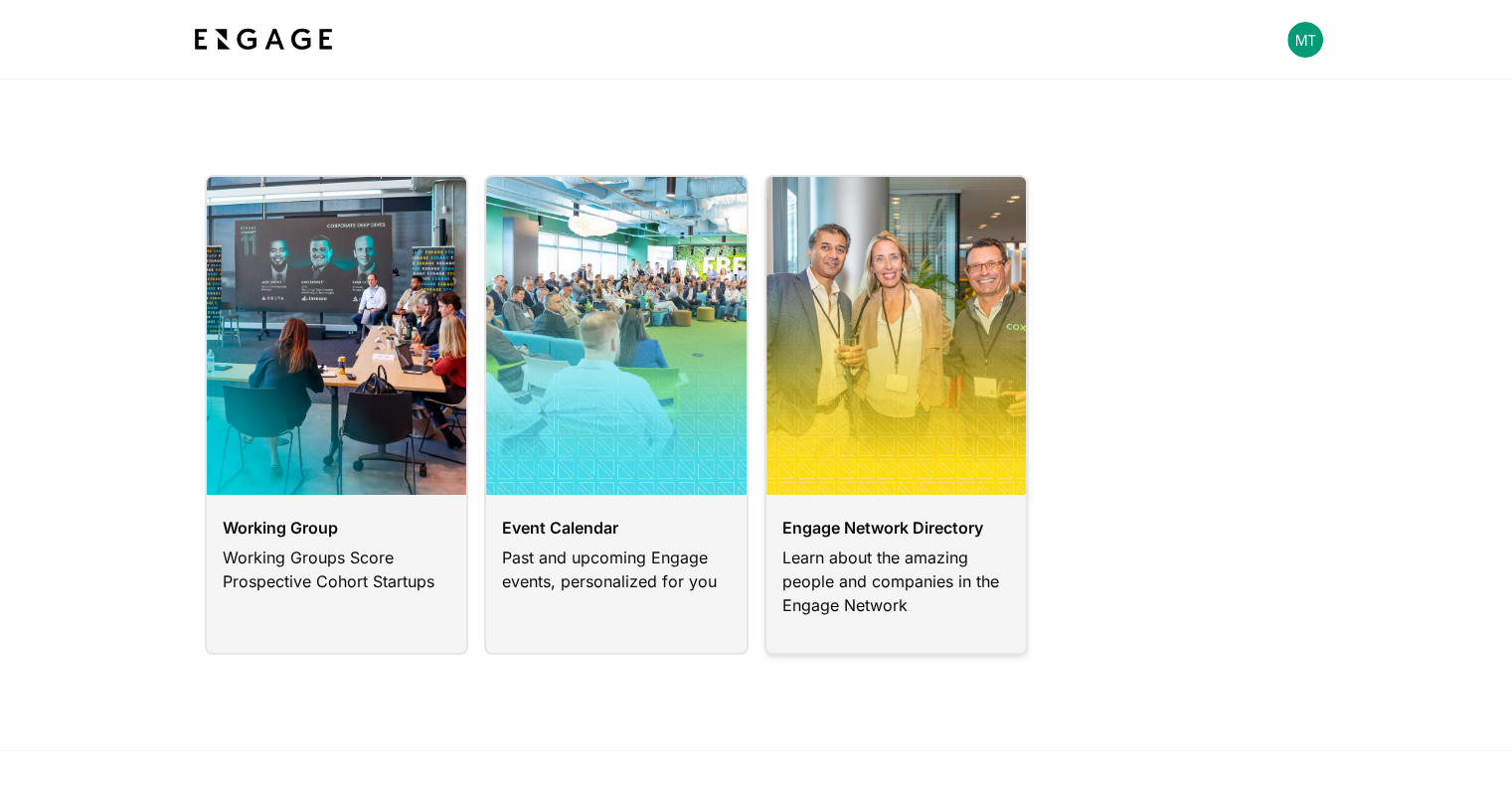 click at bounding box center (897, 414) 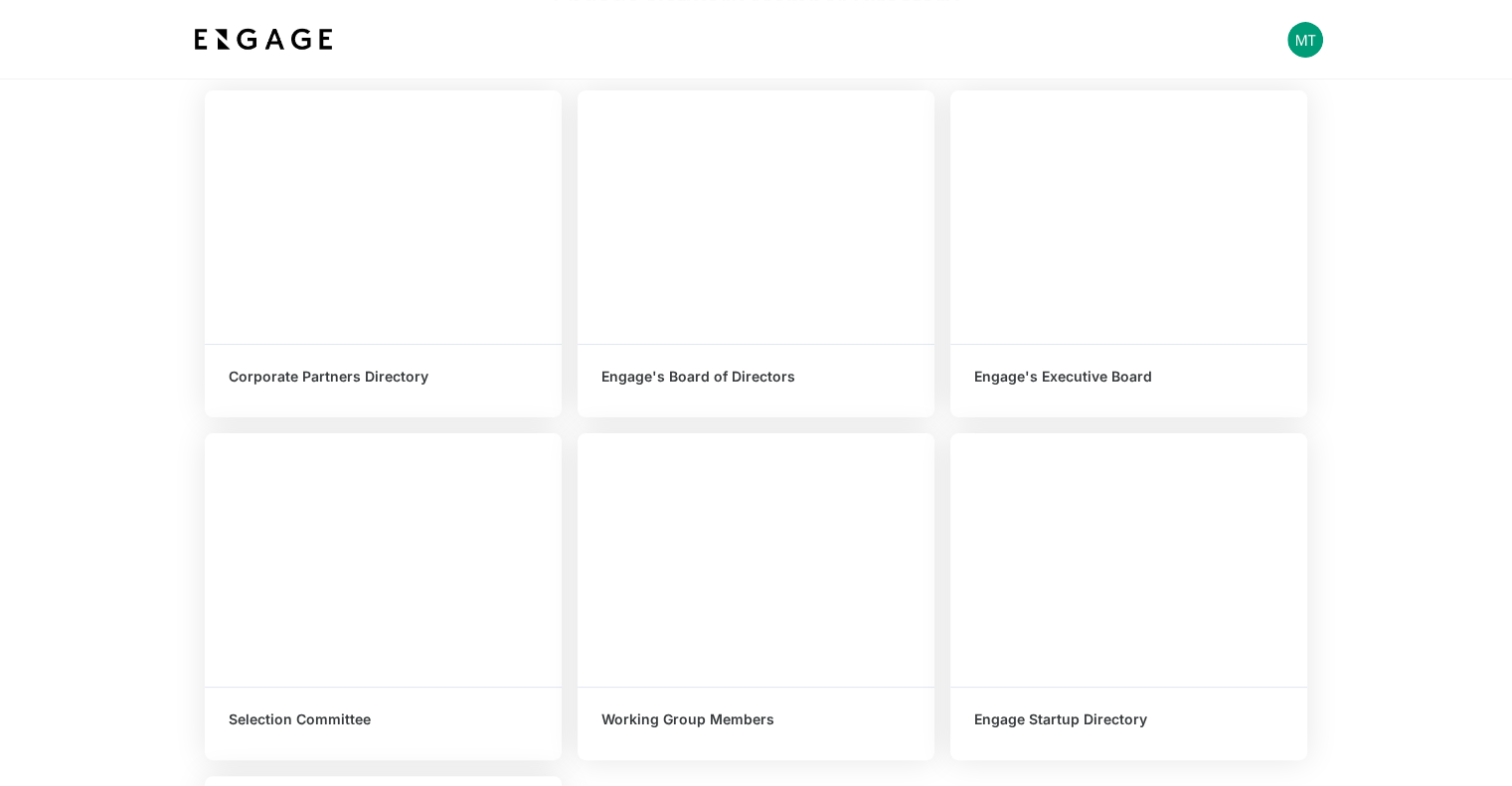 scroll, scrollTop: 189, scrollLeft: 0, axis: vertical 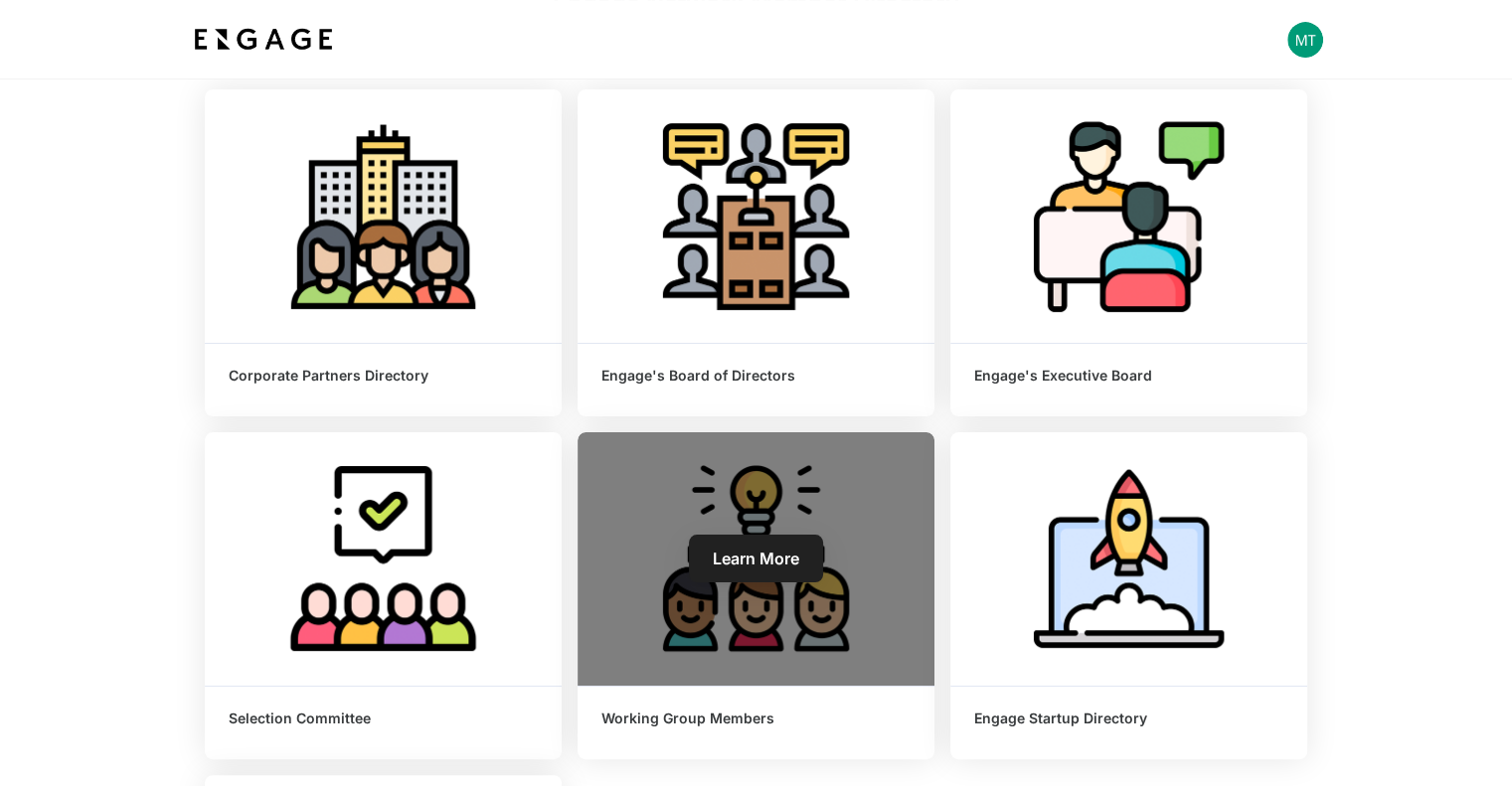 click on "Learn More" at bounding box center [756, 558] 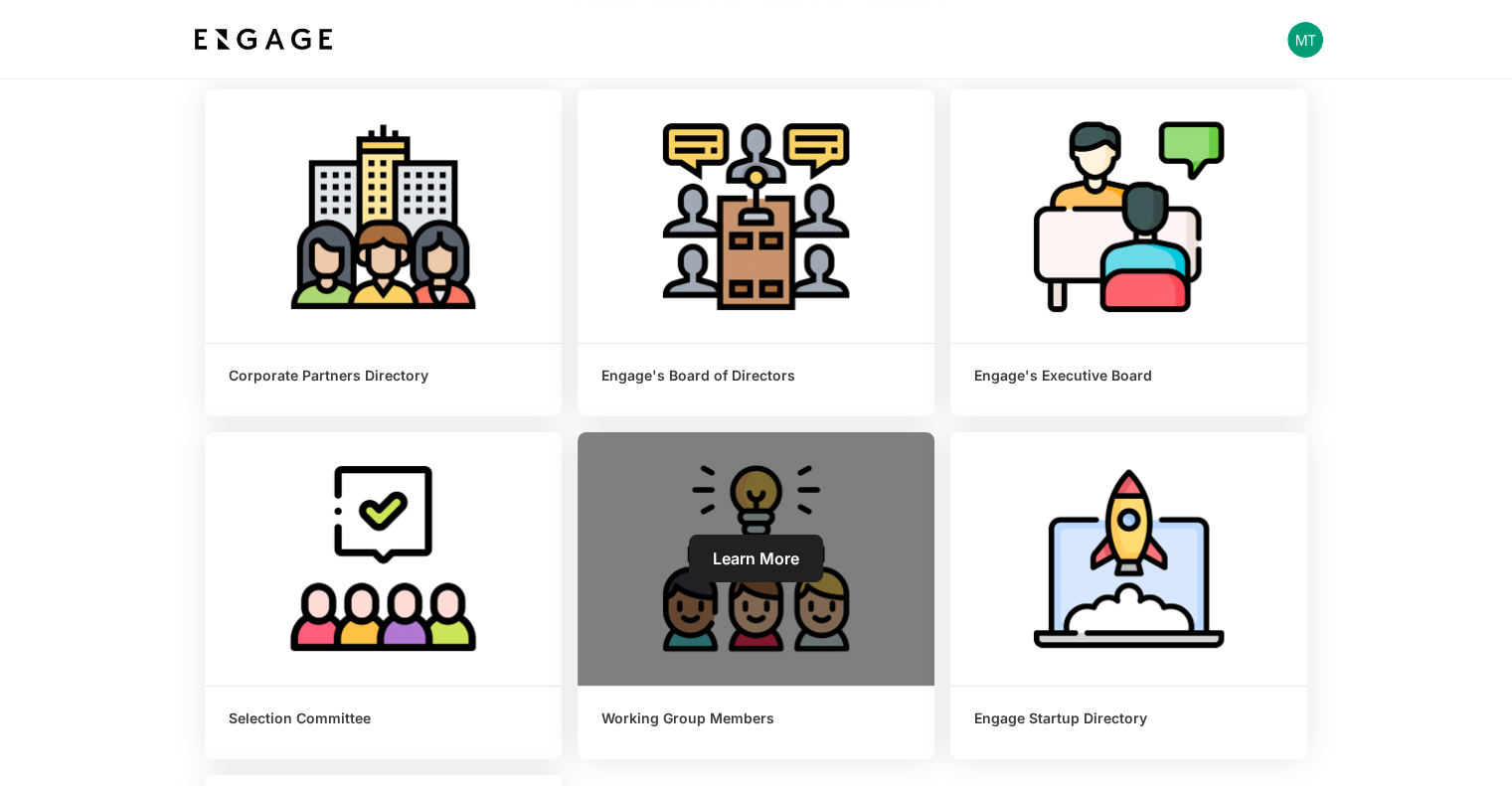 click on "Learn More" at bounding box center (756, 558) 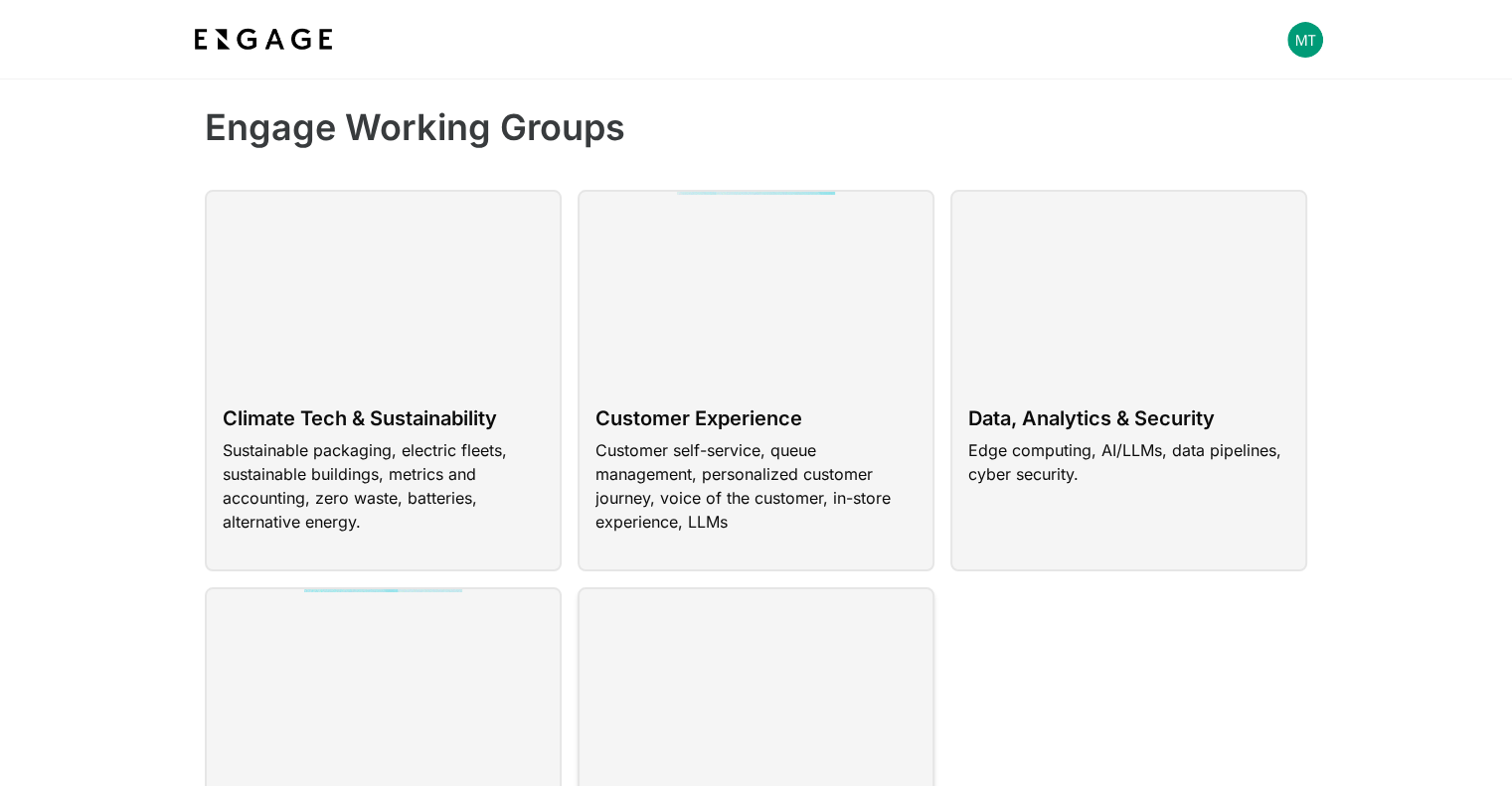 scroll, scrollTop: 125, scrollLeft: 0, axis: vertical 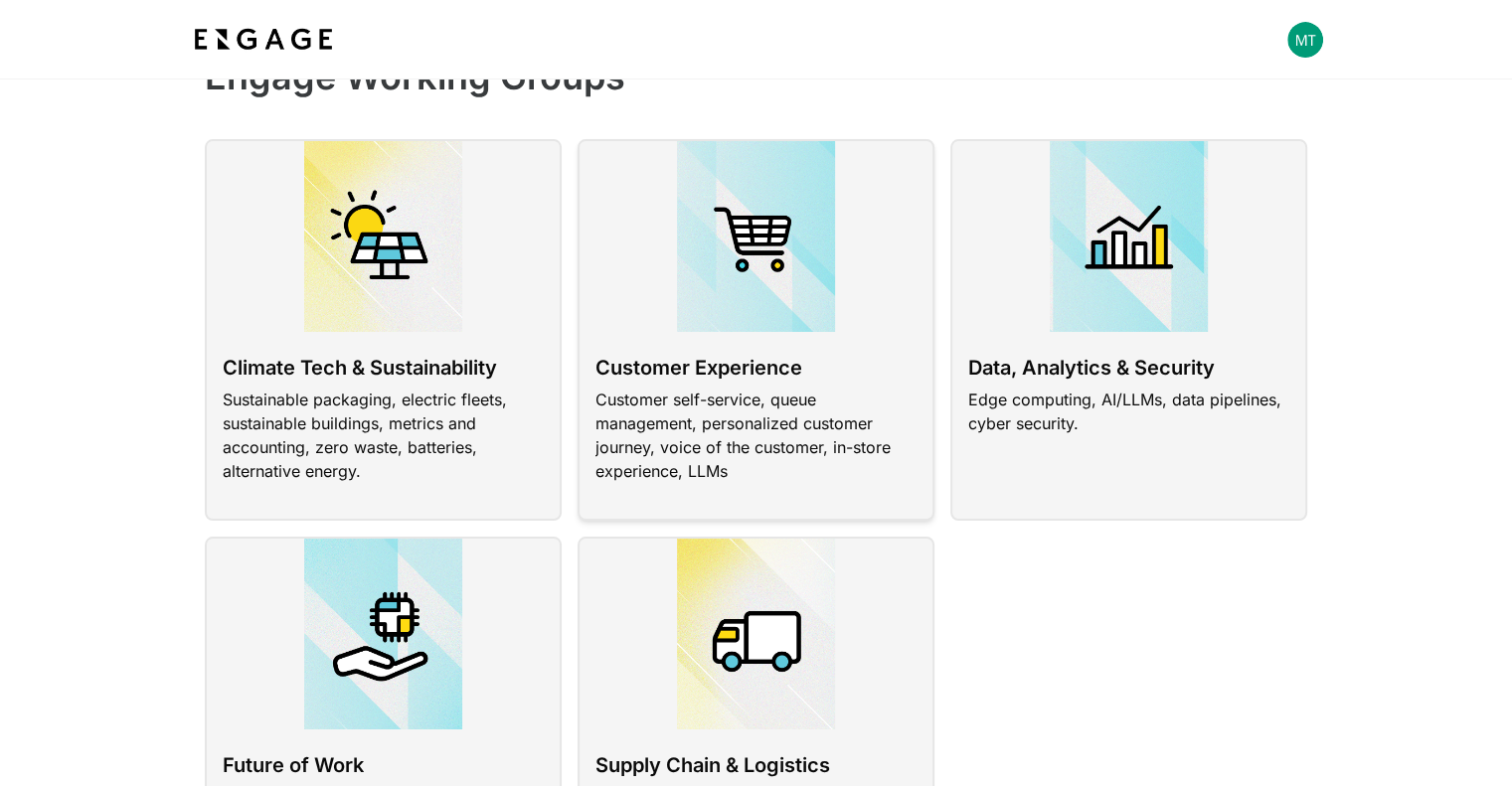 click at bounding box center [756, 330] 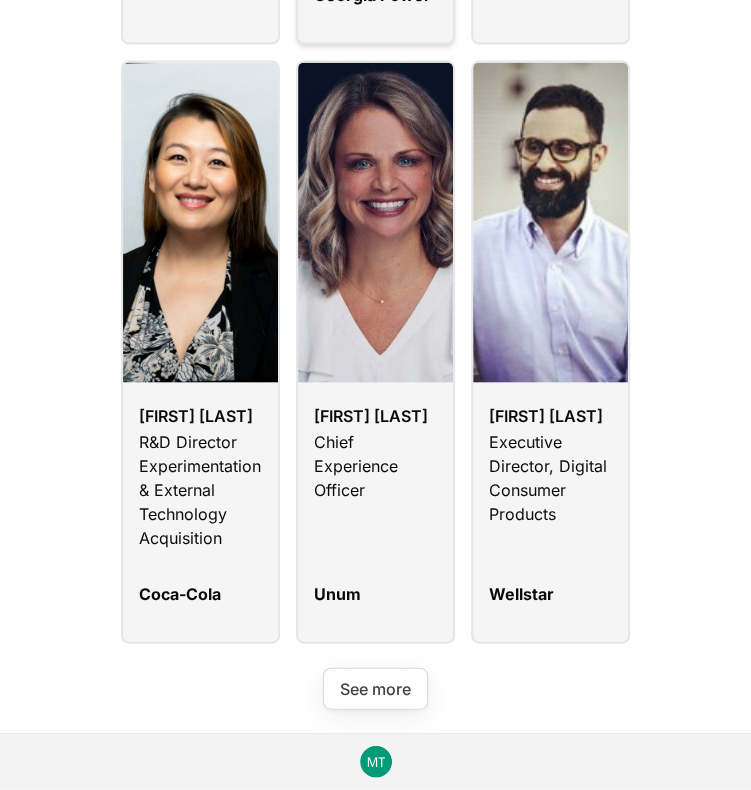 scroll, scrollTop: 5651, scrollLeft: 0, axis: vertical 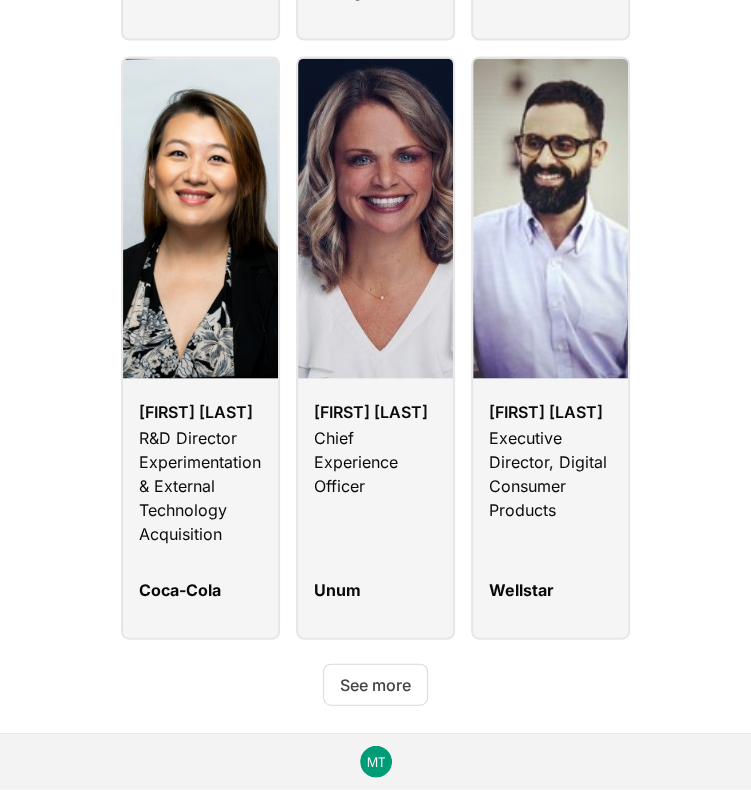 click on "See more" at bounding box center (375, 685) 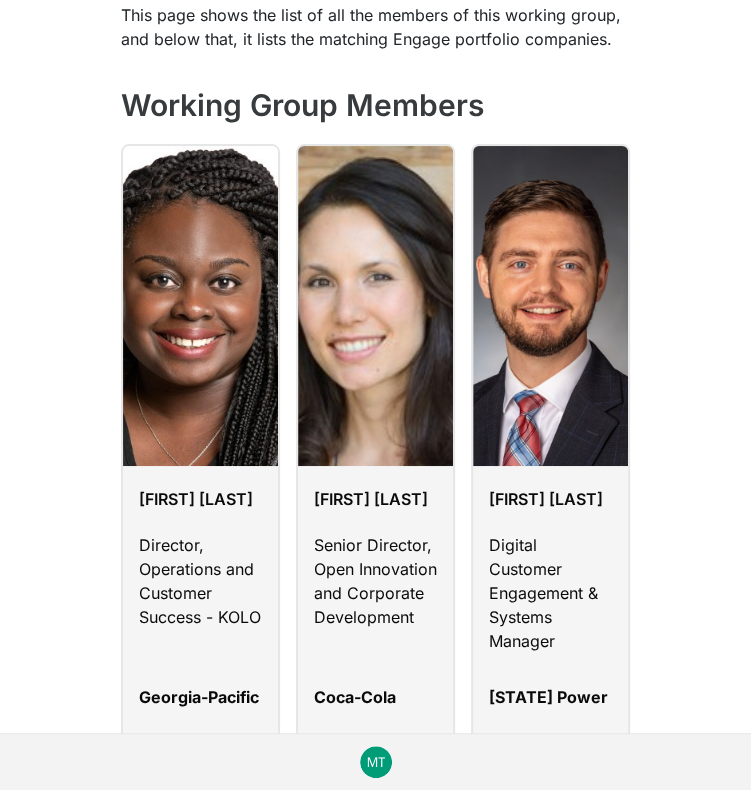 scroll, scrollTop: 0, scrollLeft: 0, axis: both 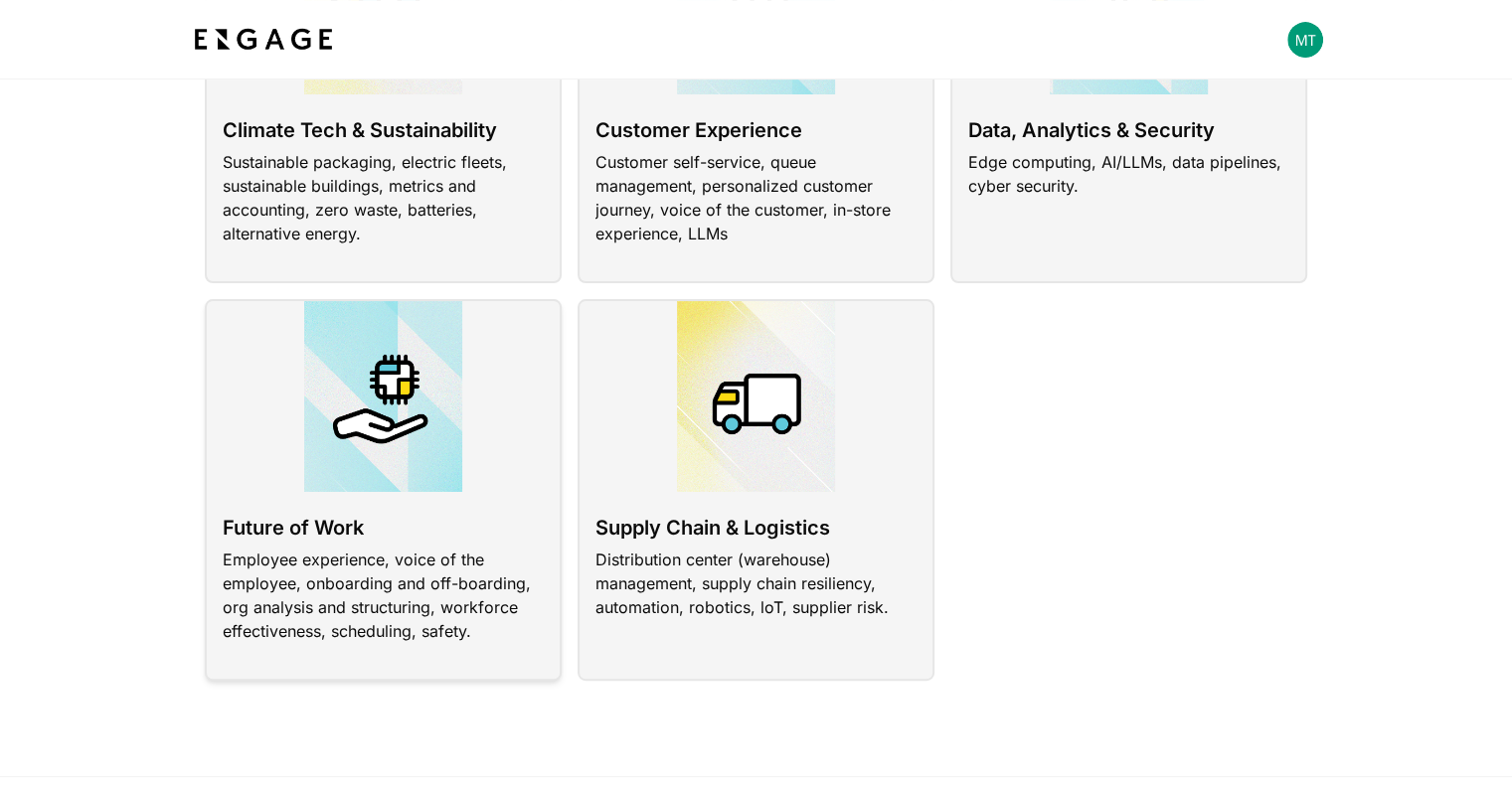 click at bounding box center [383, 490] 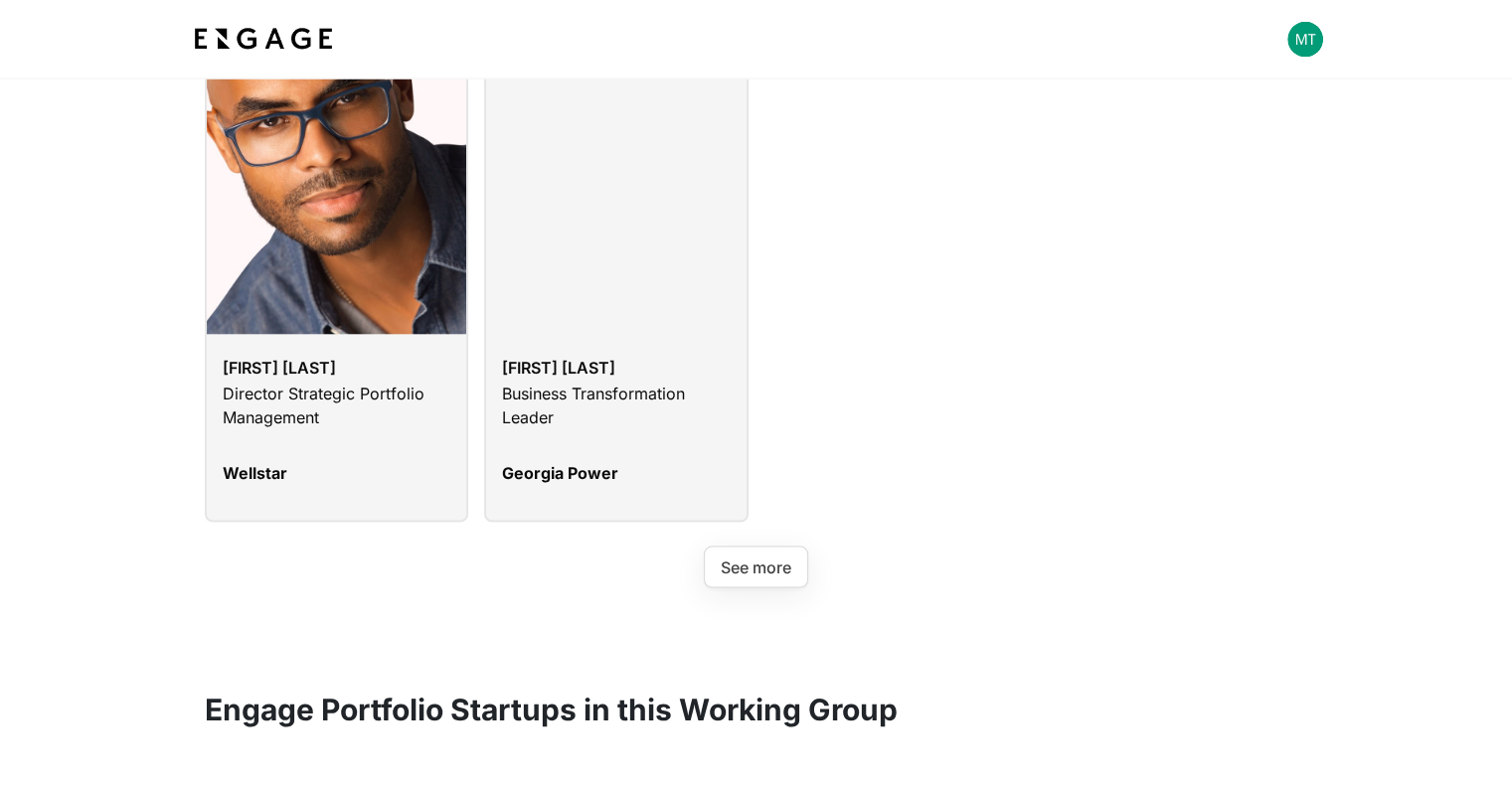 scroll, scrollTop: 4018, scrollLeft: 0, axis: vertical 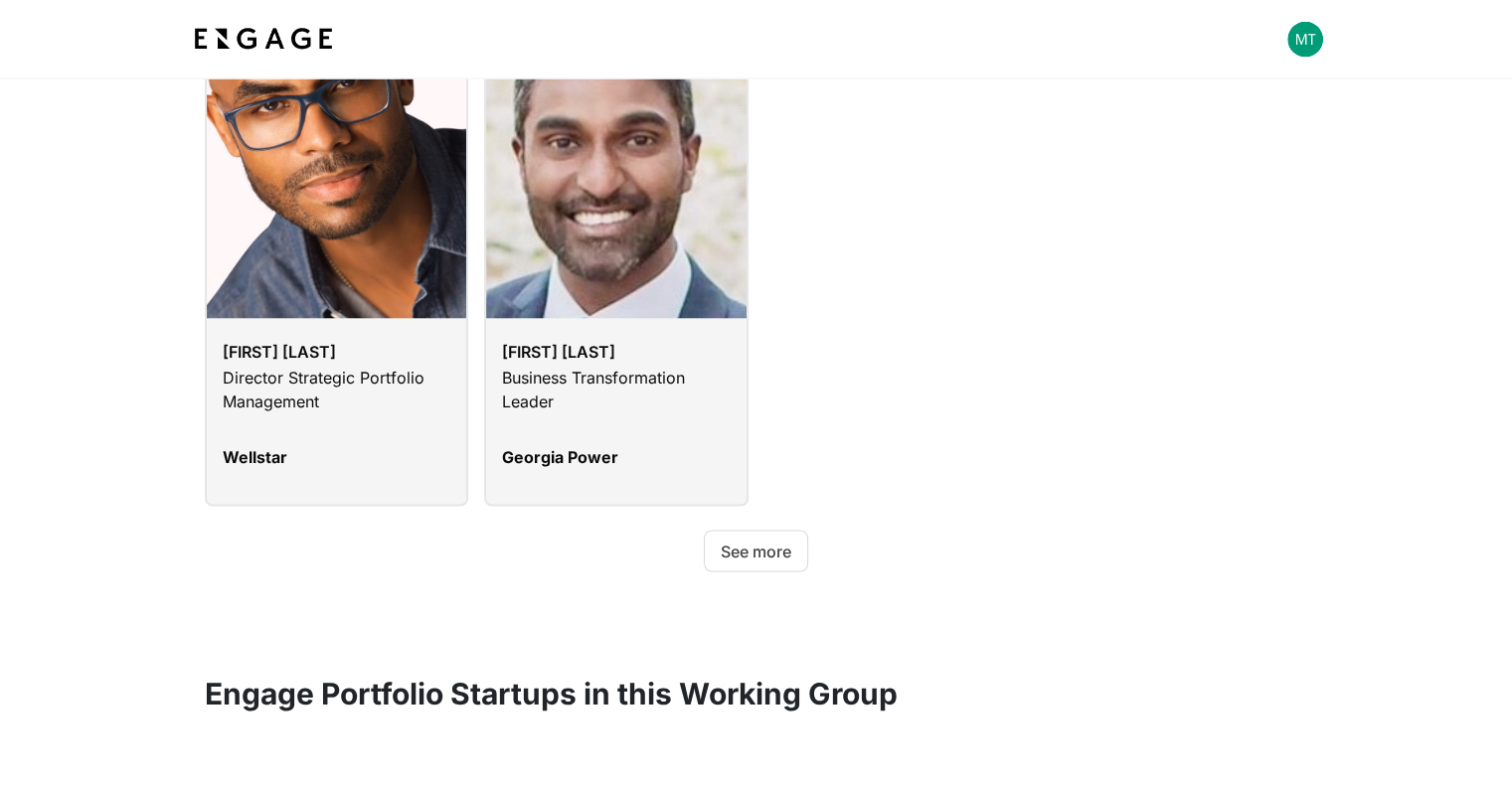 click on "See more" at bounding box center [756, 551] 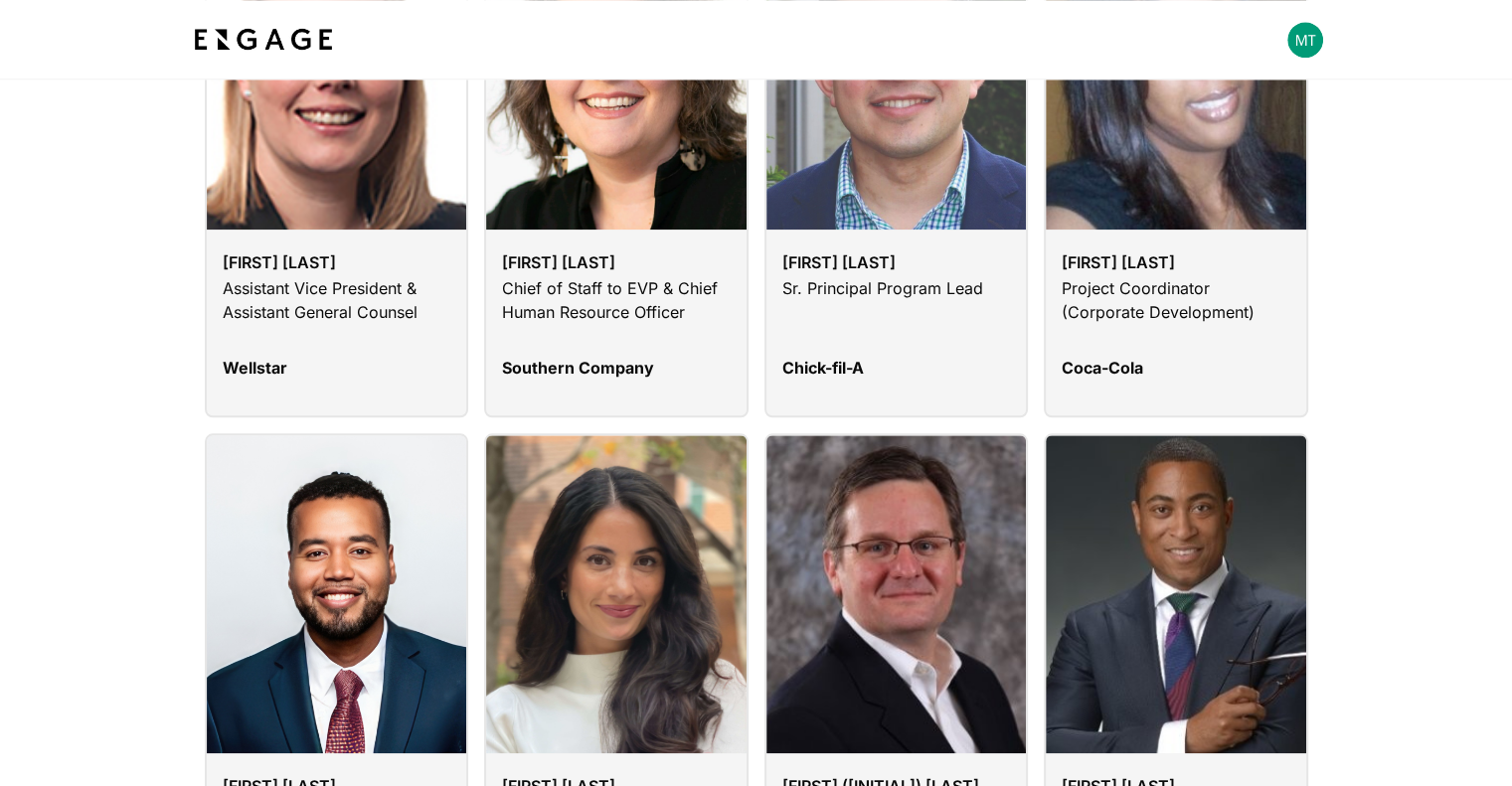scroll, scrollTop: 1720, scrollLeft: 0, axis: vertical 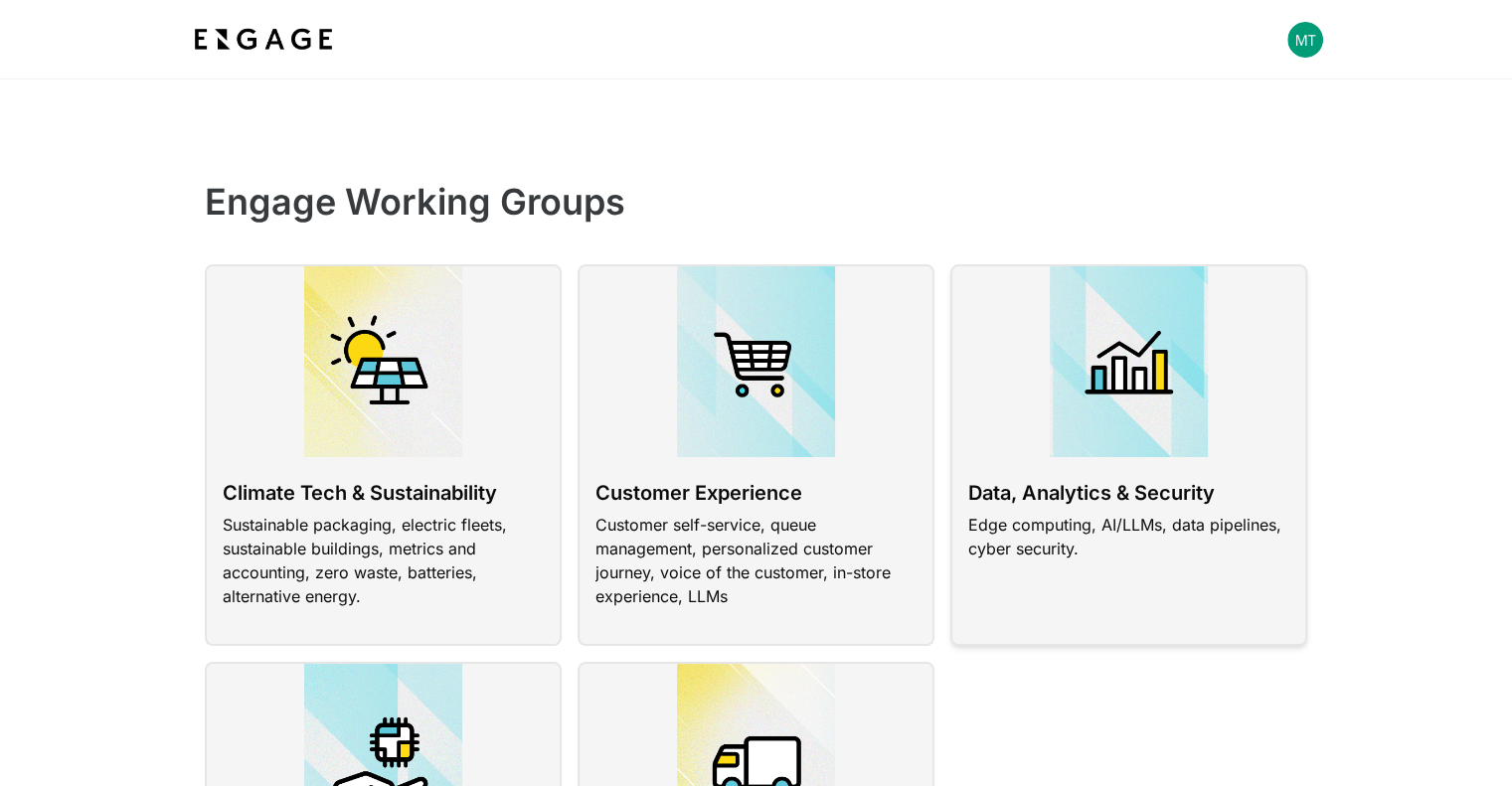 click at bounding box center (1128, 455) 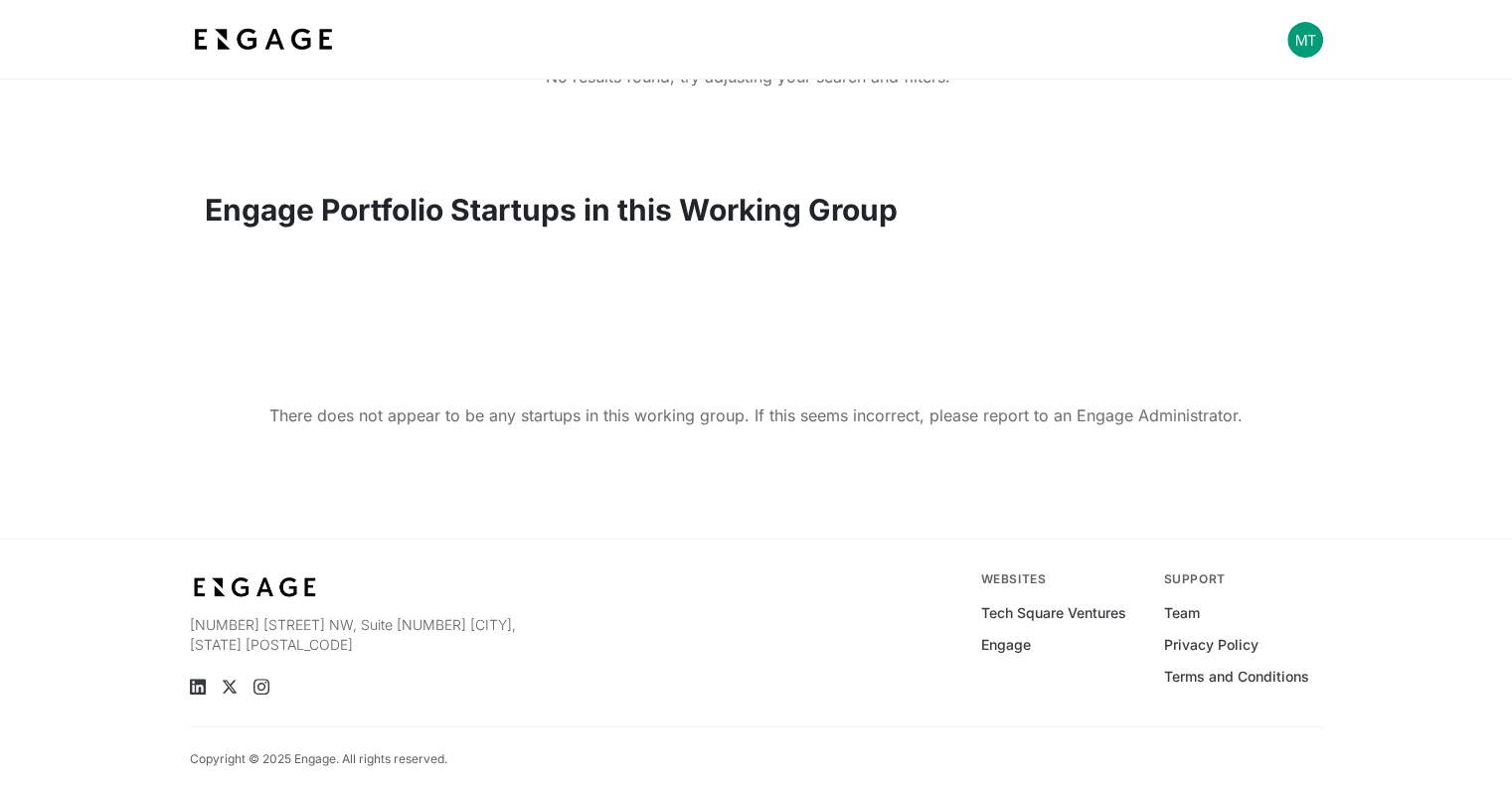 scroll, scrollTop: 0, scrollLeft: 0, axis: both 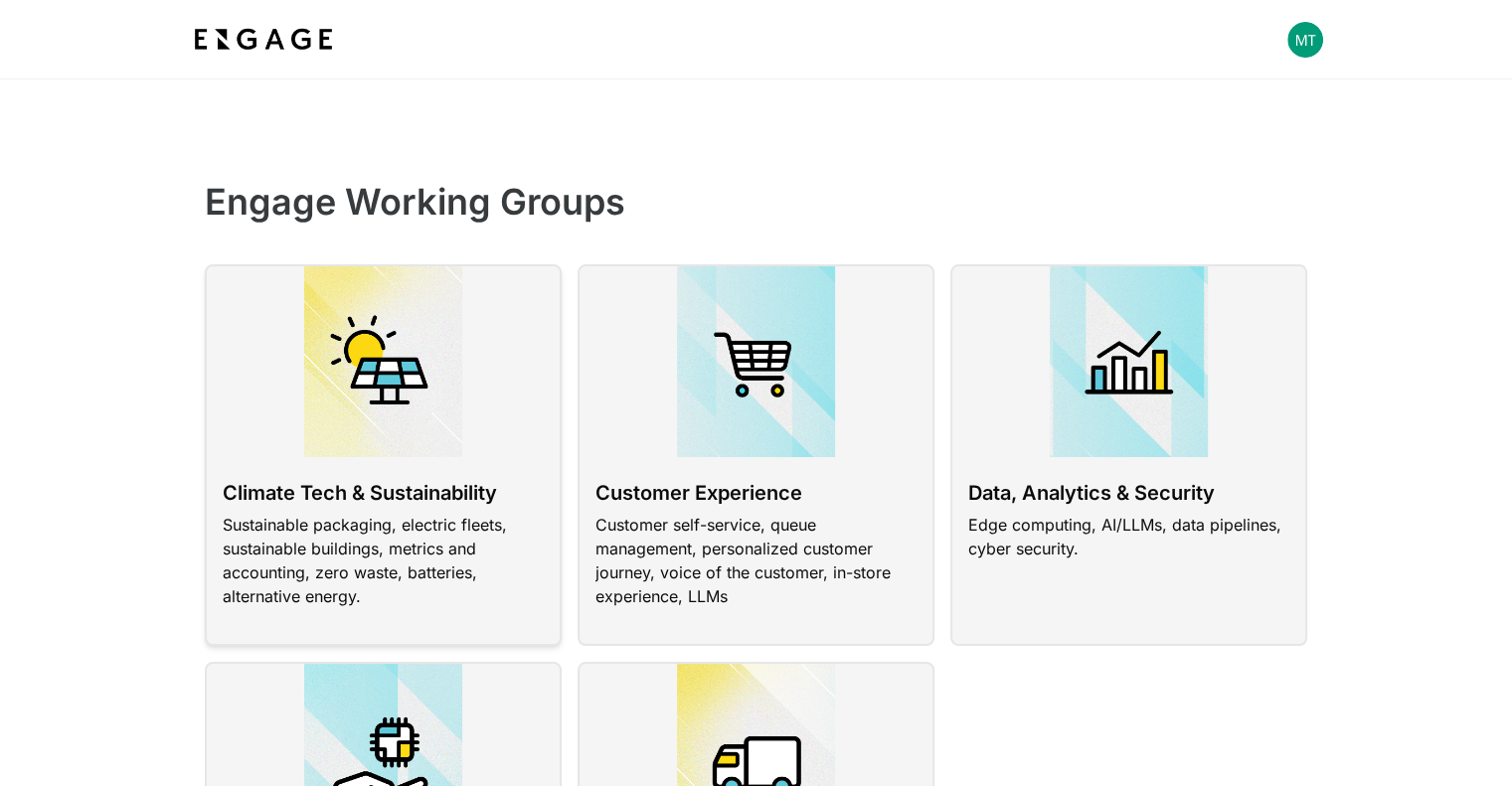 click at bounding box center [383, 455] 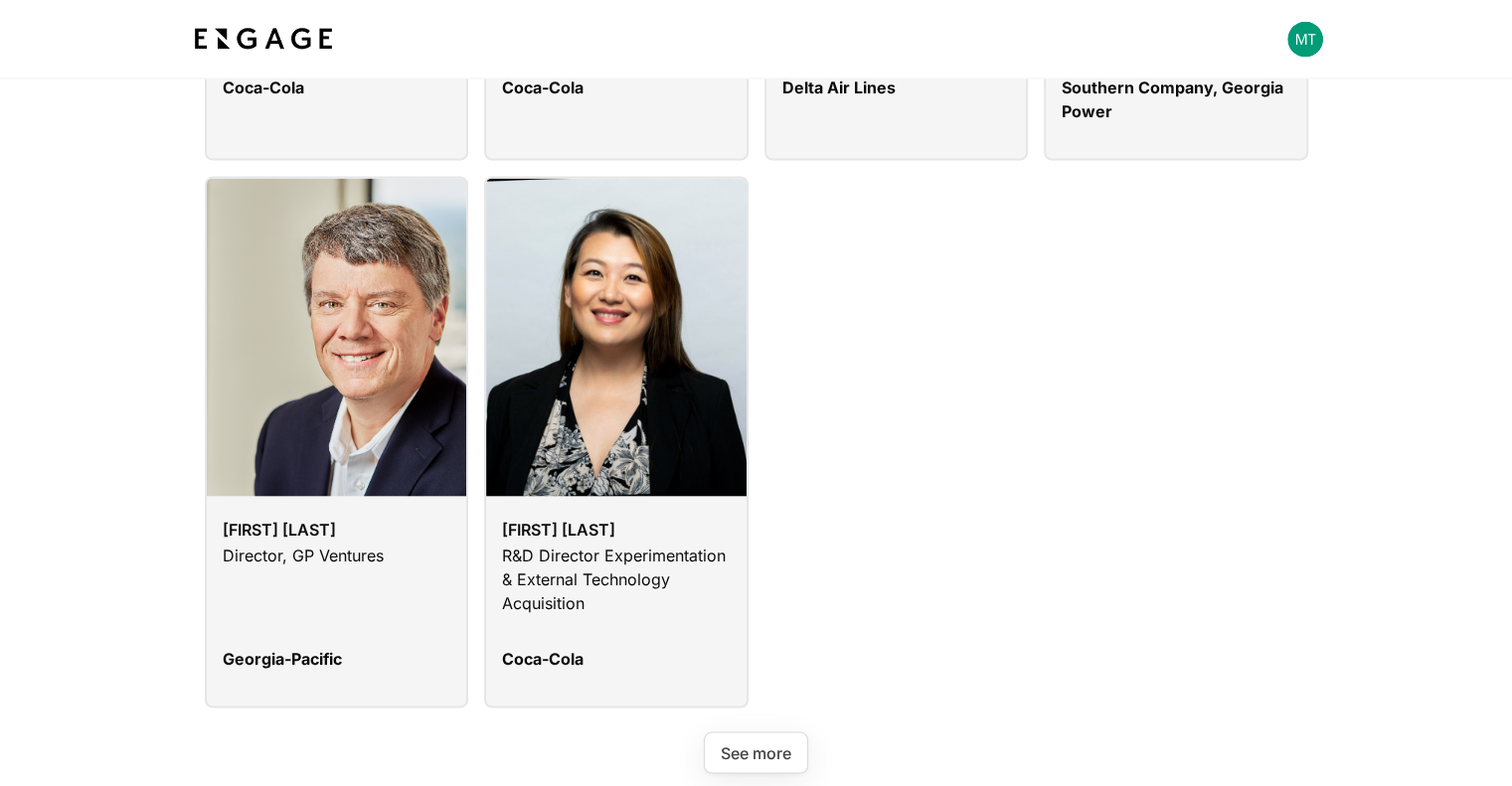 scroll, scrollTop: 3911, scrollLeft: 0, axis: vertical 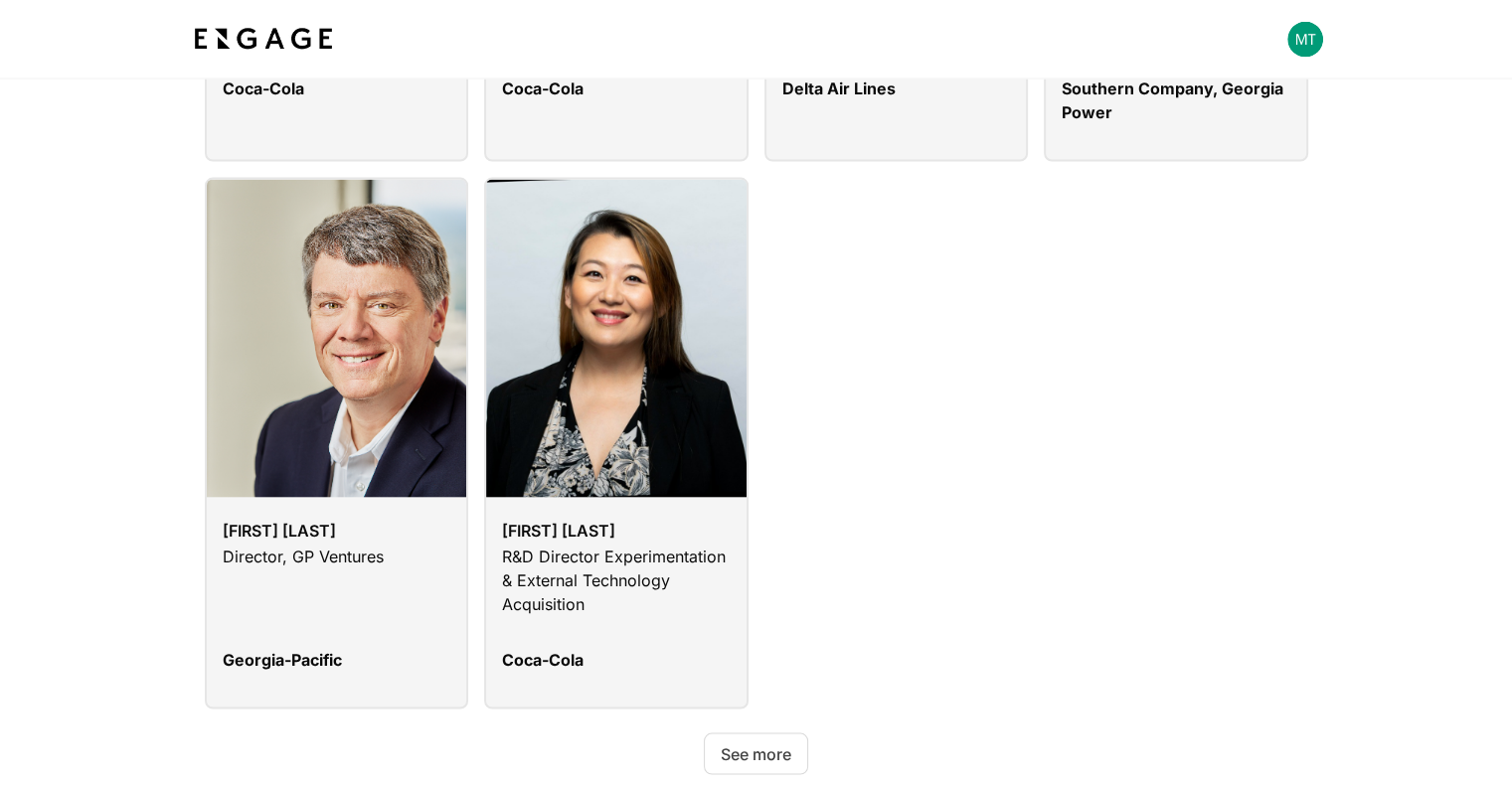 click on "See more" at bounding box center [756, 754] 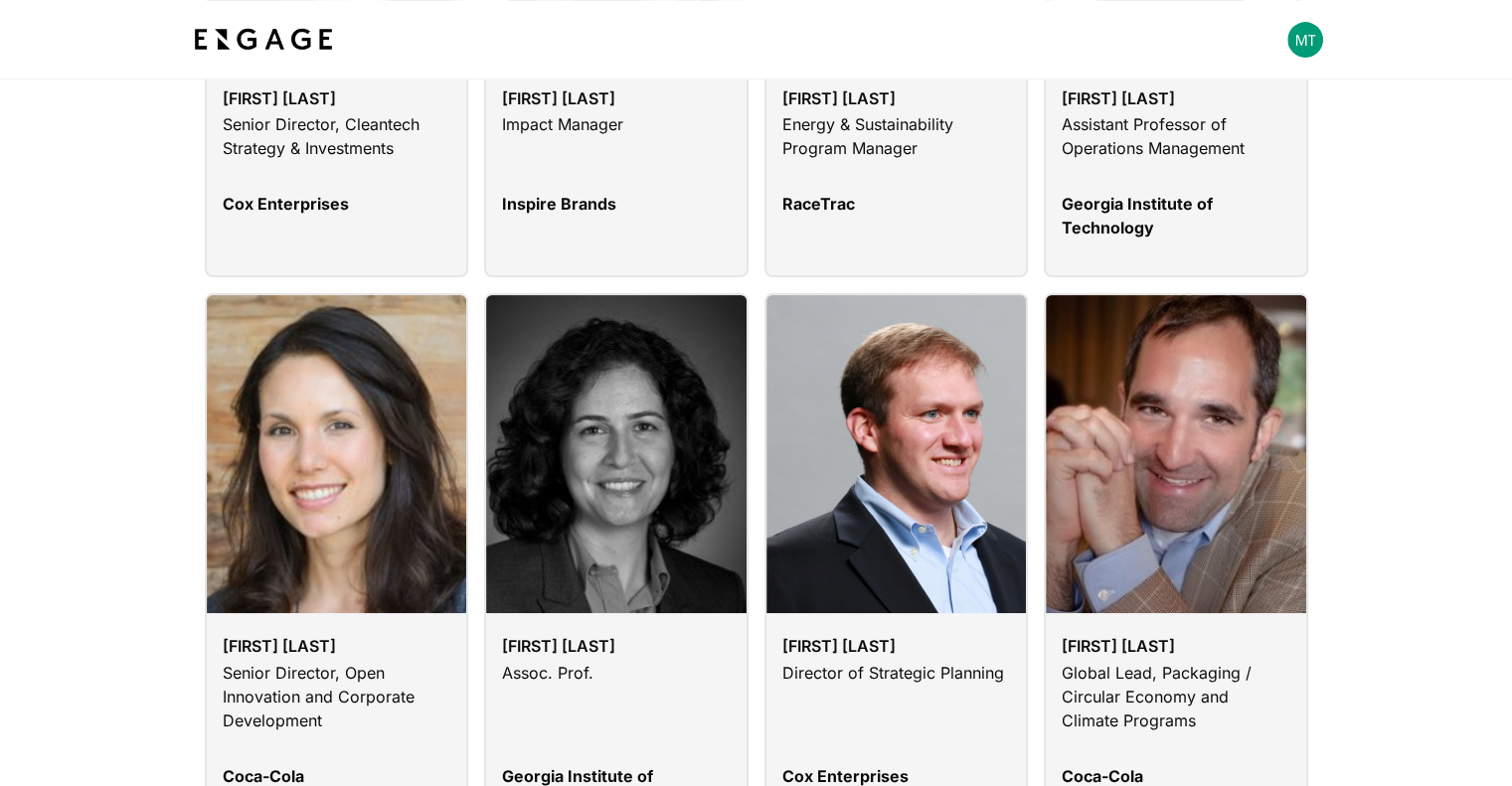 scroll, scrollTop: 0, scrollLeft: 0, axis: both 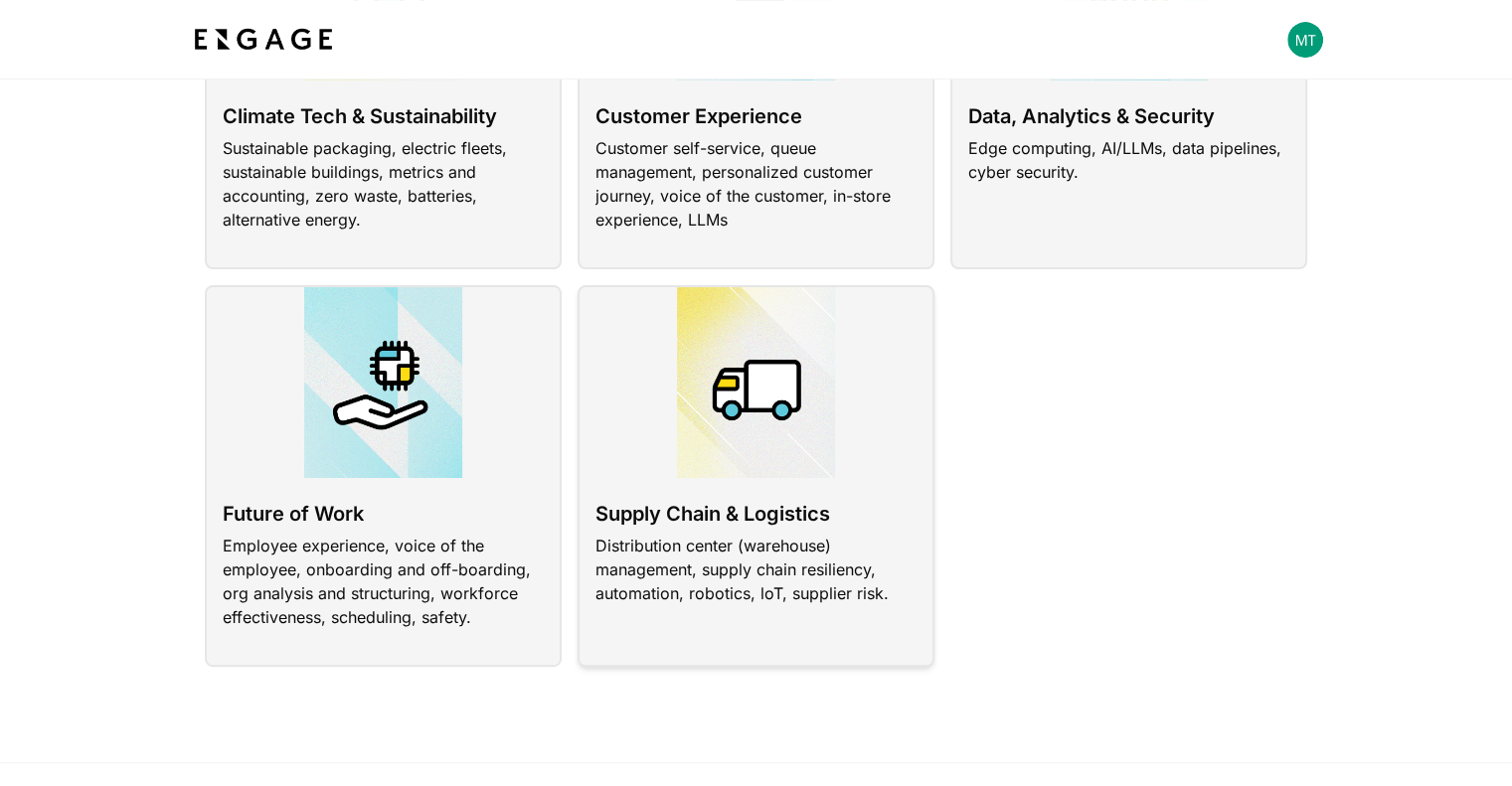 click at bounding box center [756, 476] 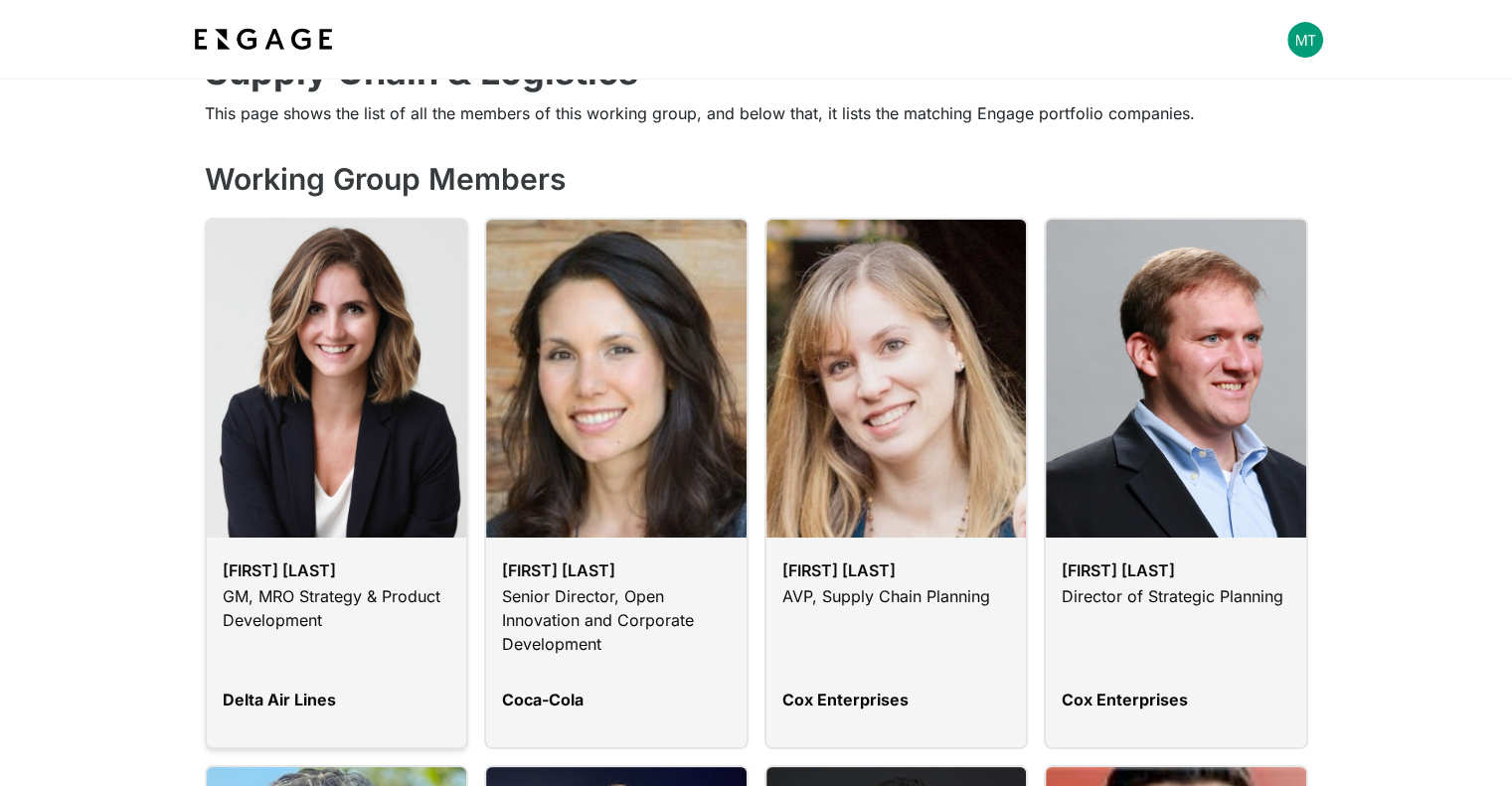 scroll, scrollTop: 60, scrollLeft: 0, axis: vertical 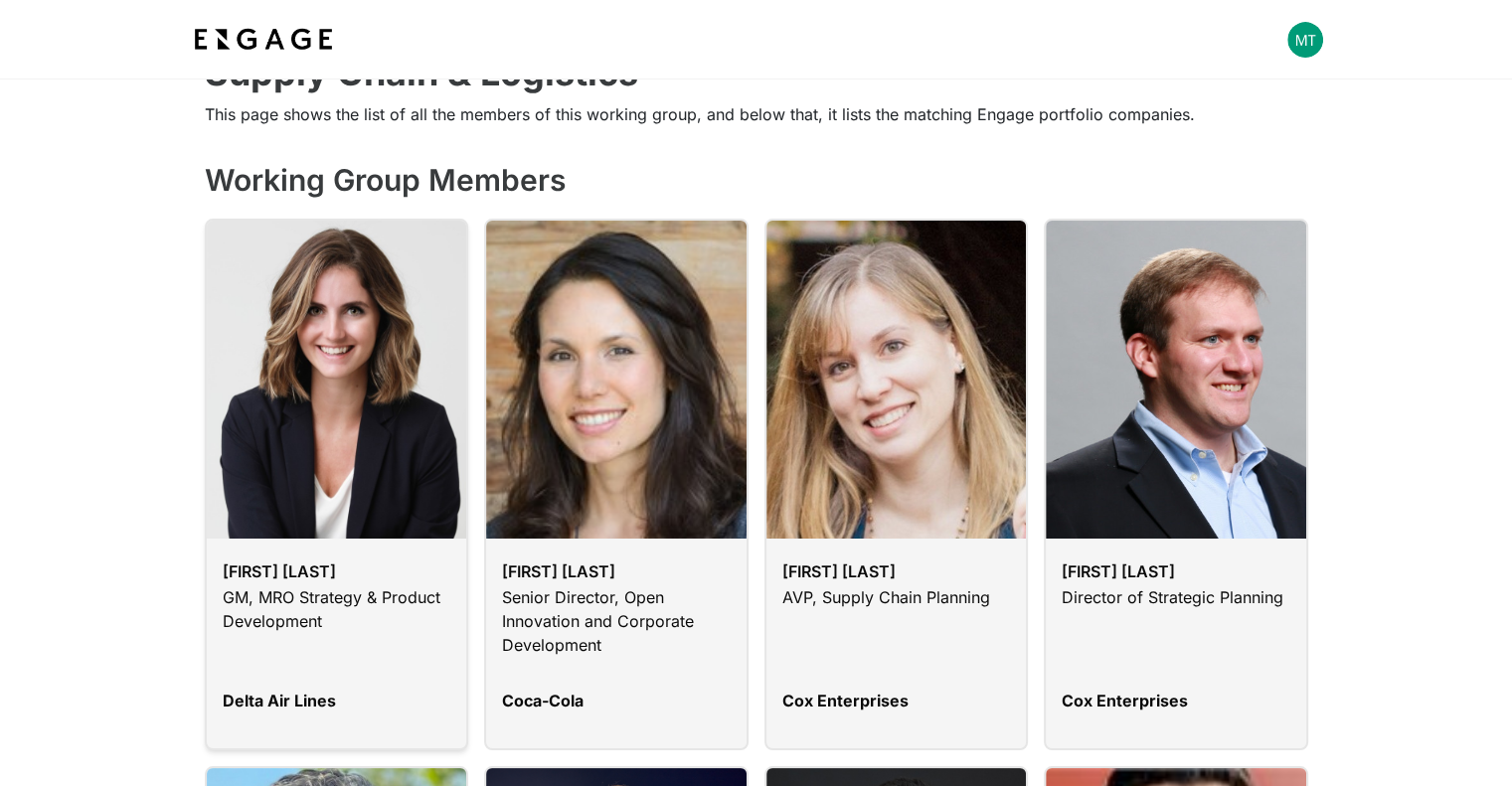 click at bounding box center [337, 484] 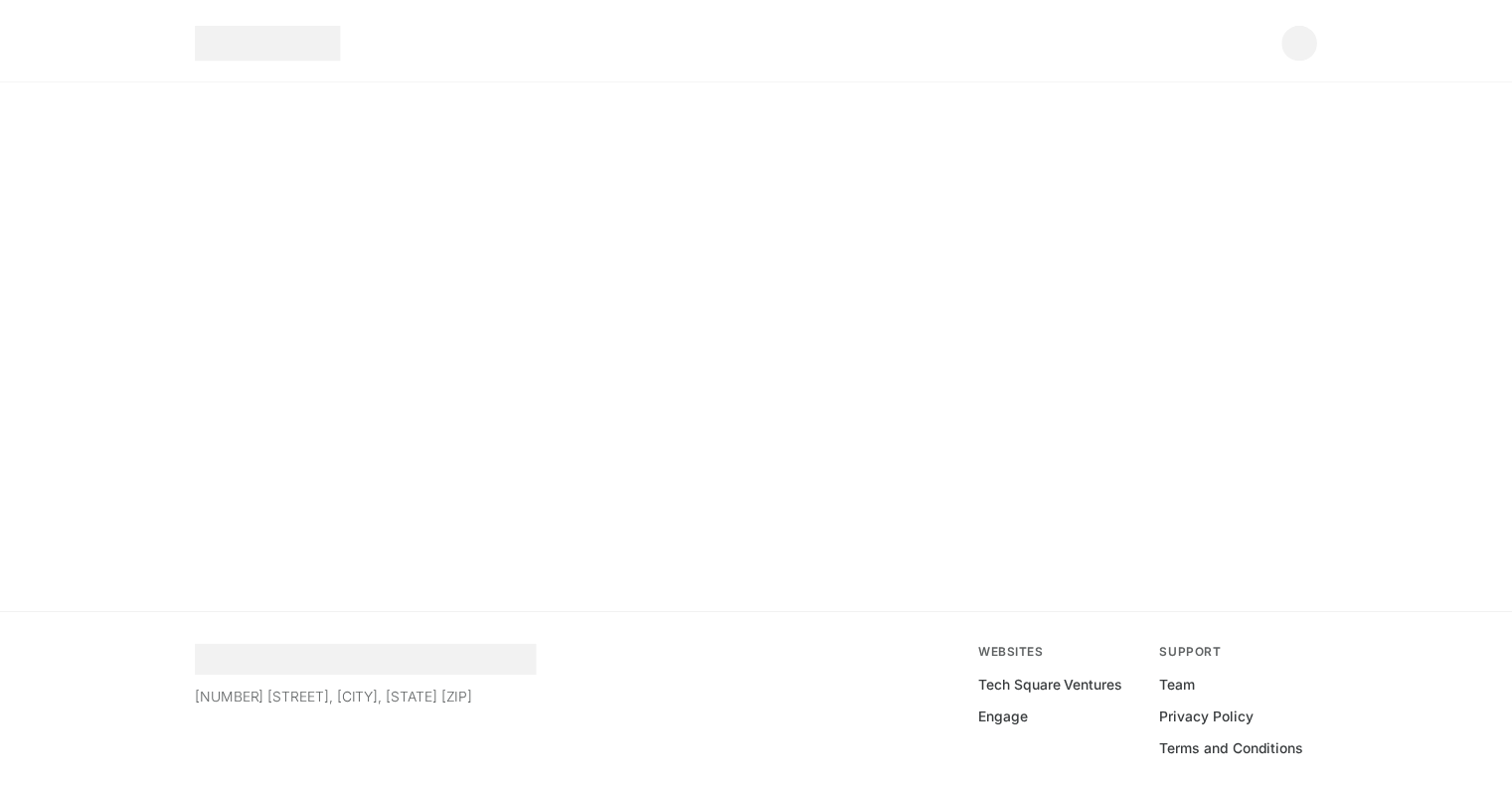 scroll, scrollTop: 0, scrollLeft: 0, axis: both 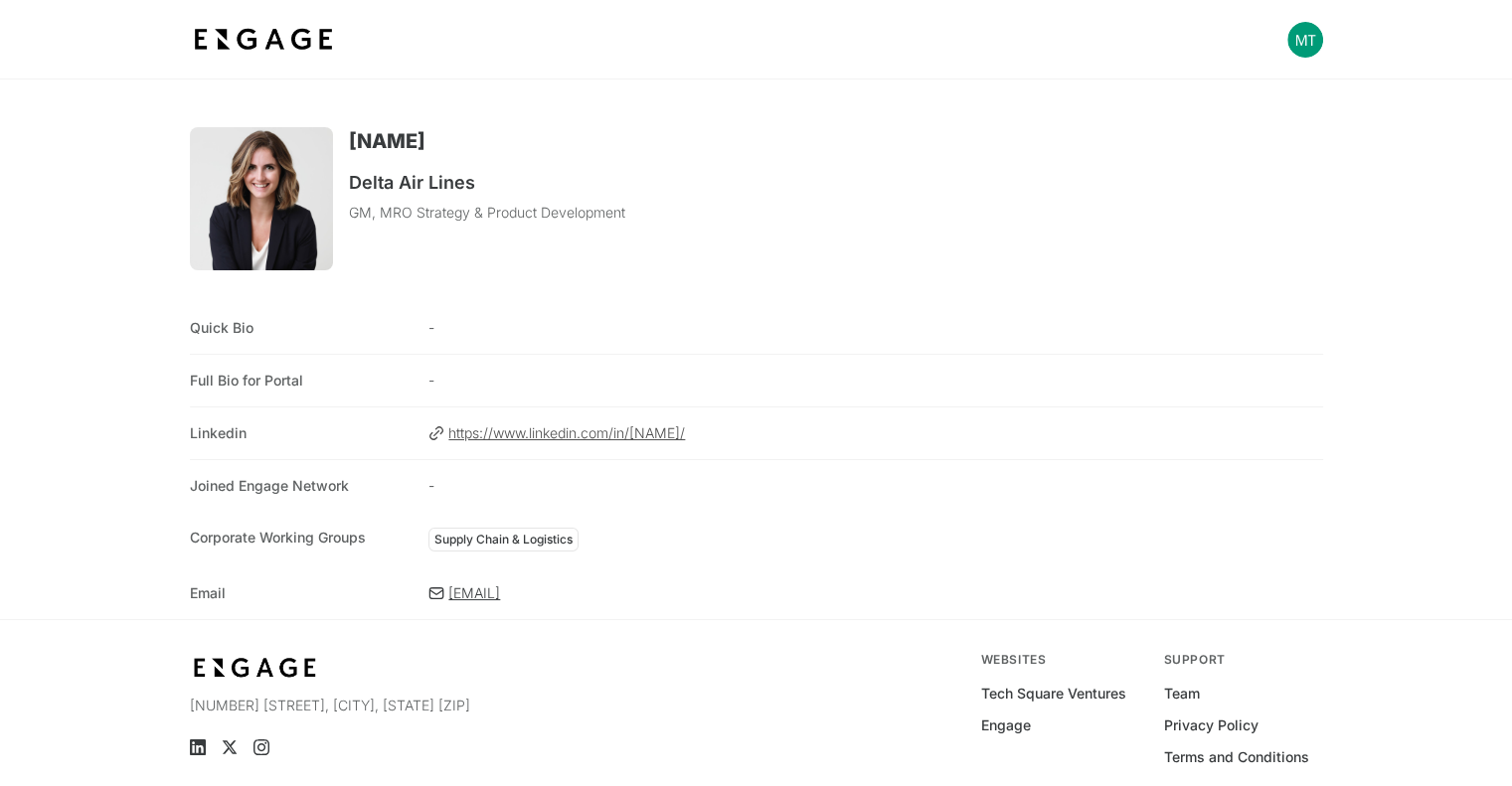 click on "https://www.linkedin.com/in/[NAME]/" at bounding box center [885, 433] 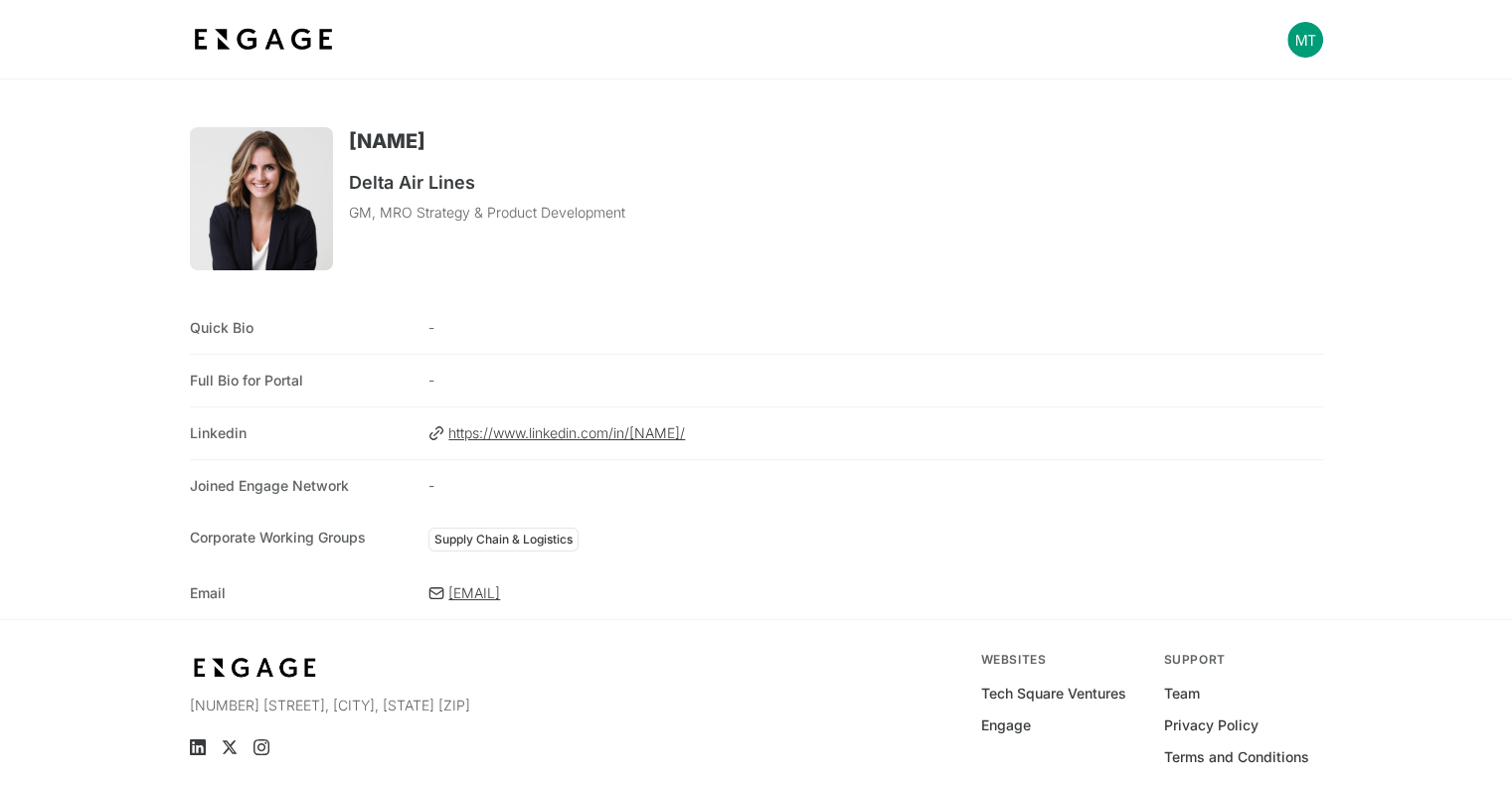 click at bounding box center (263, 40) 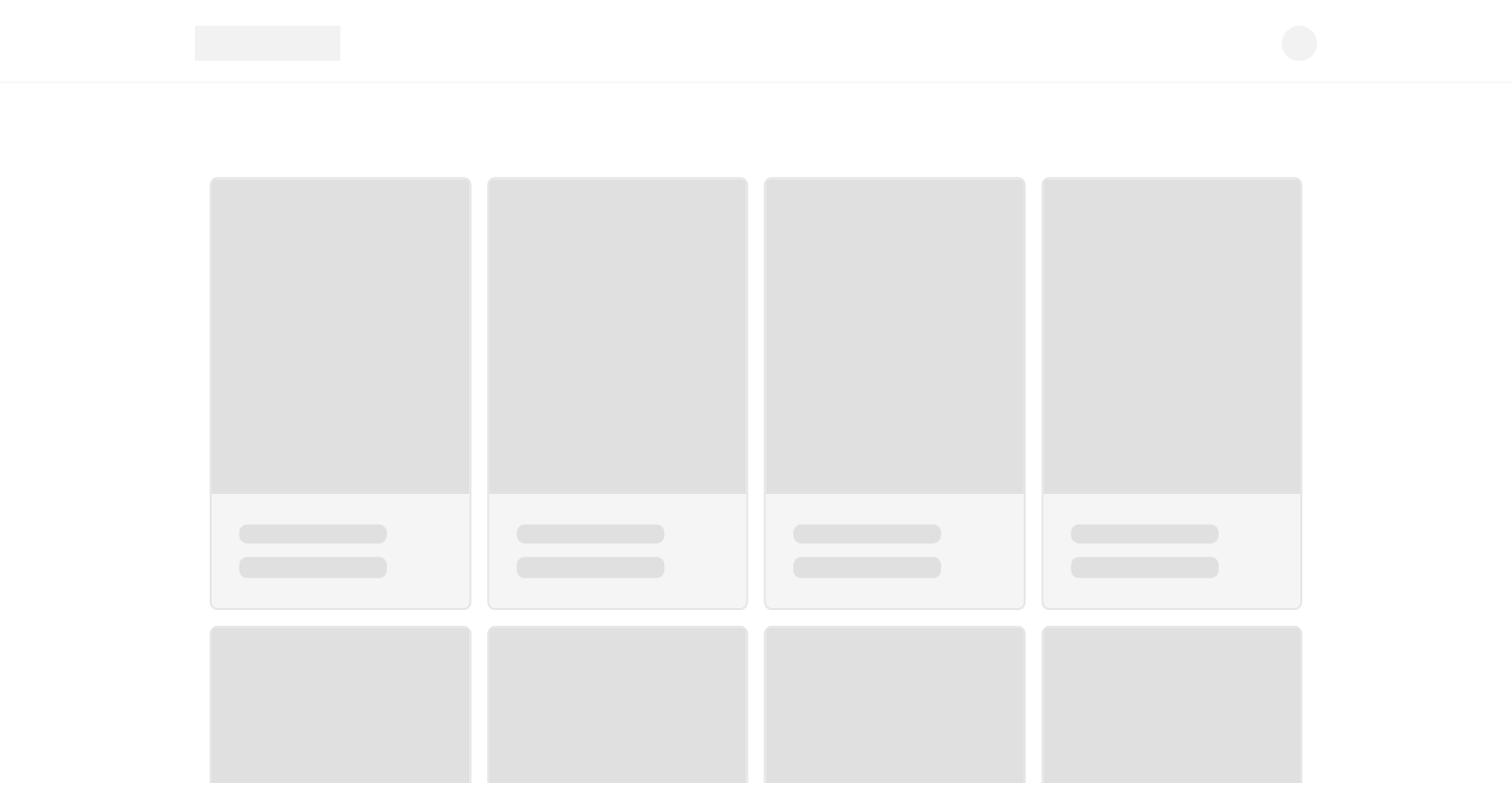 scroll, scrollTop: 0, scrollLeft: 0, axis: both 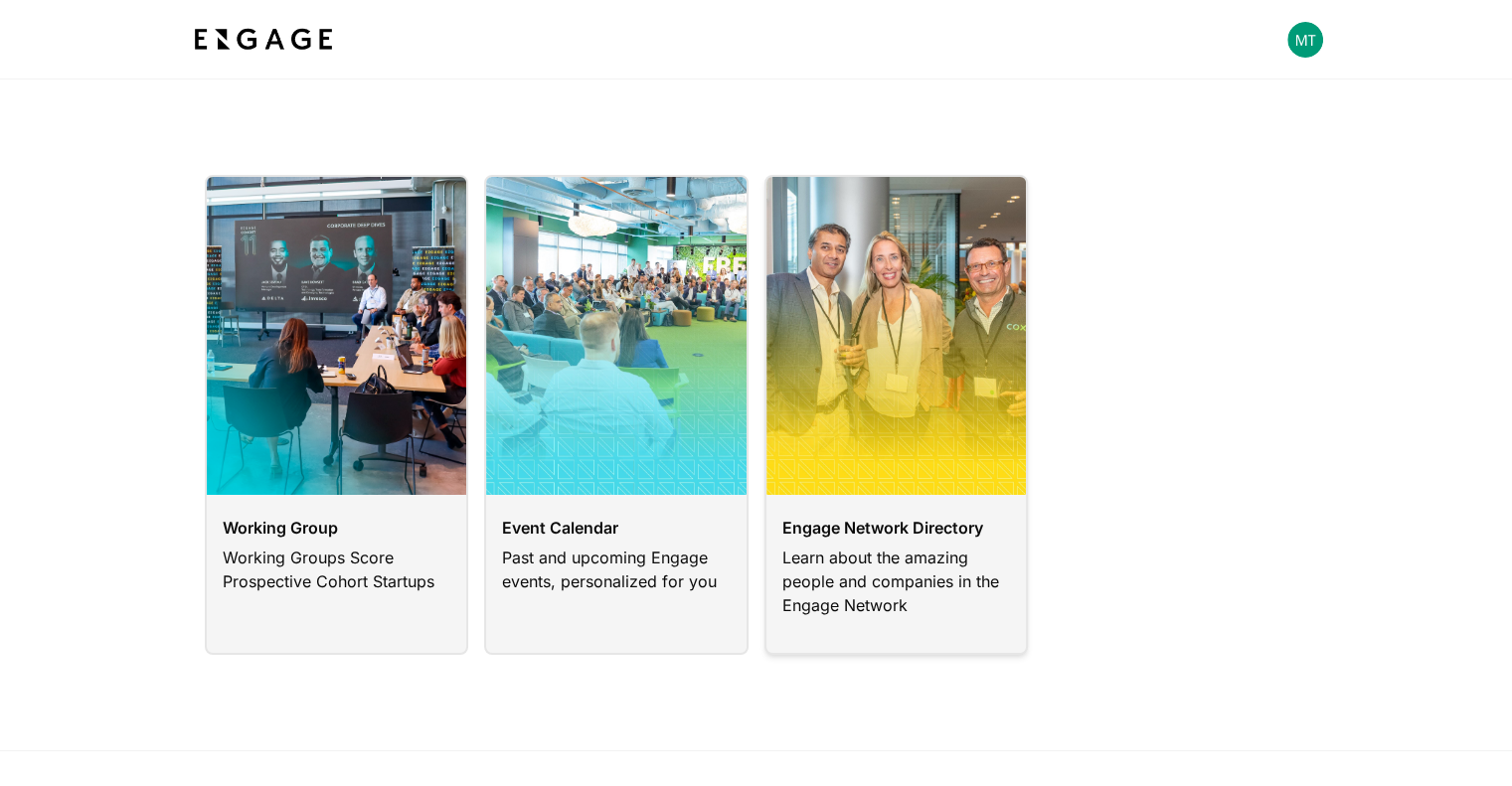 click at bounding box center [897, 414] 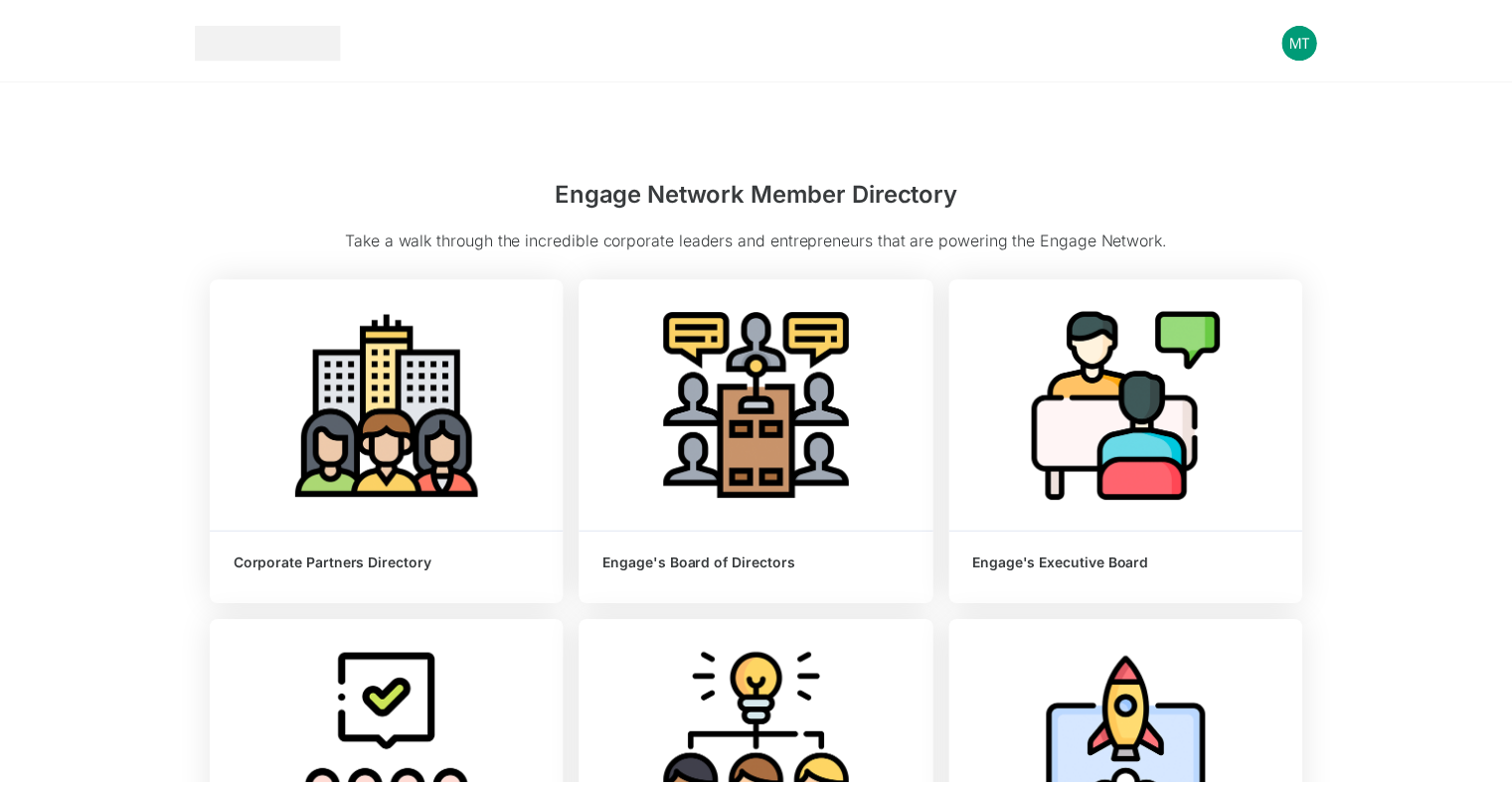 scroll, scrollTop: 0, scrollLeft: 0, axis: both 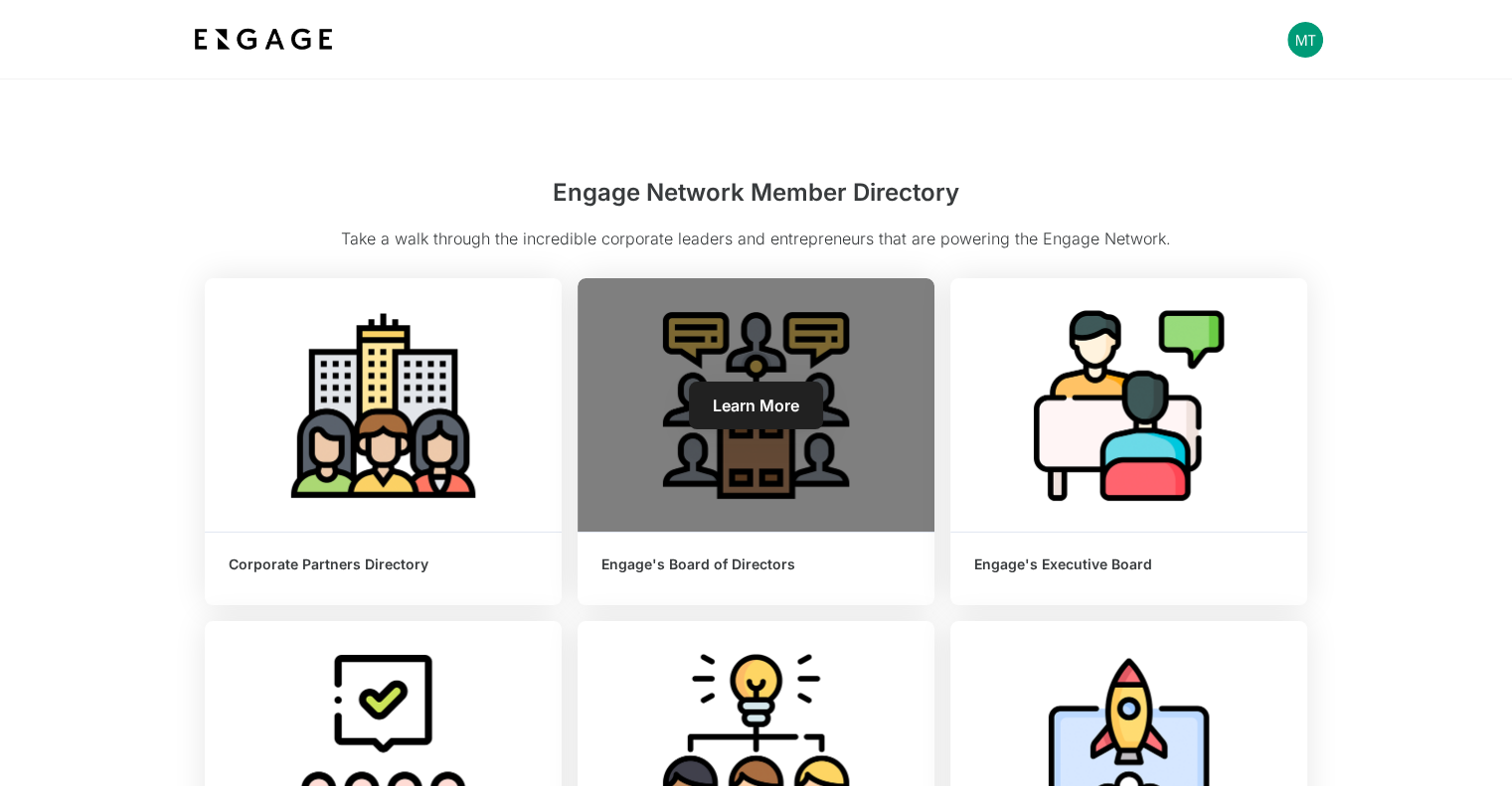 click on "Learn More" at bounding box center (756, 404) 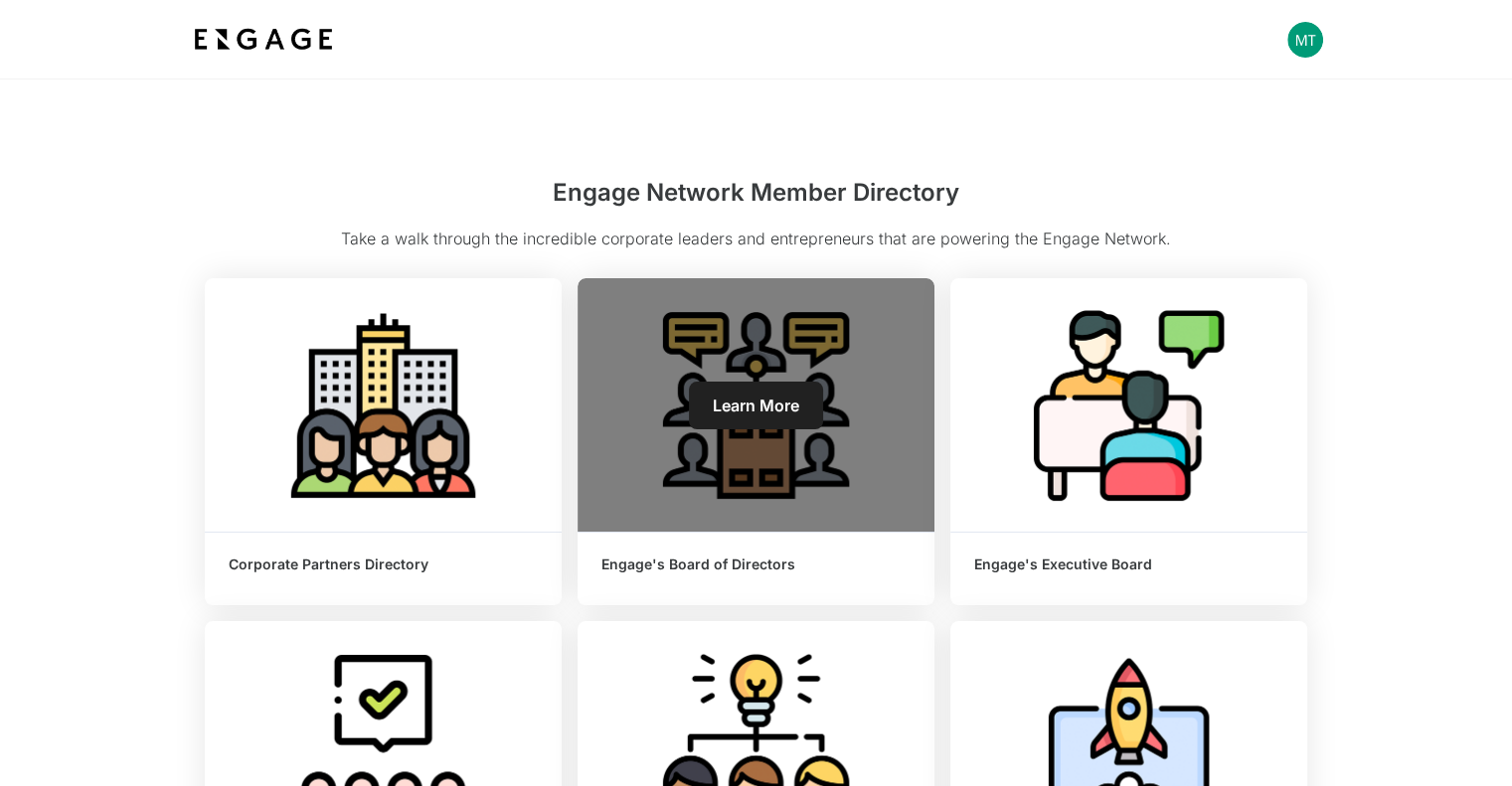 click on "Learn More" at bounding box center (756, 405) 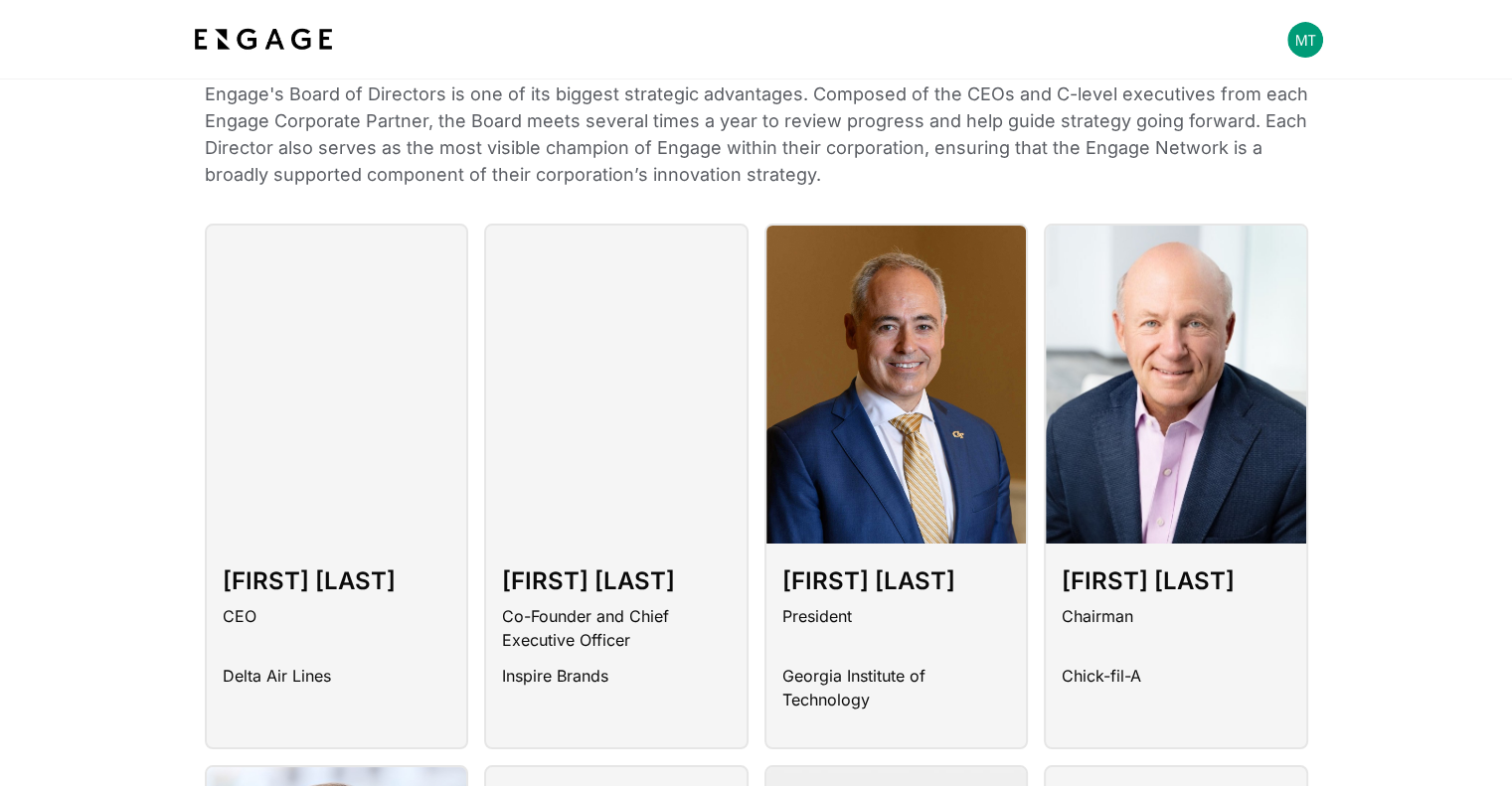 scroll, scrollTop: 118, scrollLeft: 0, axis: vertical 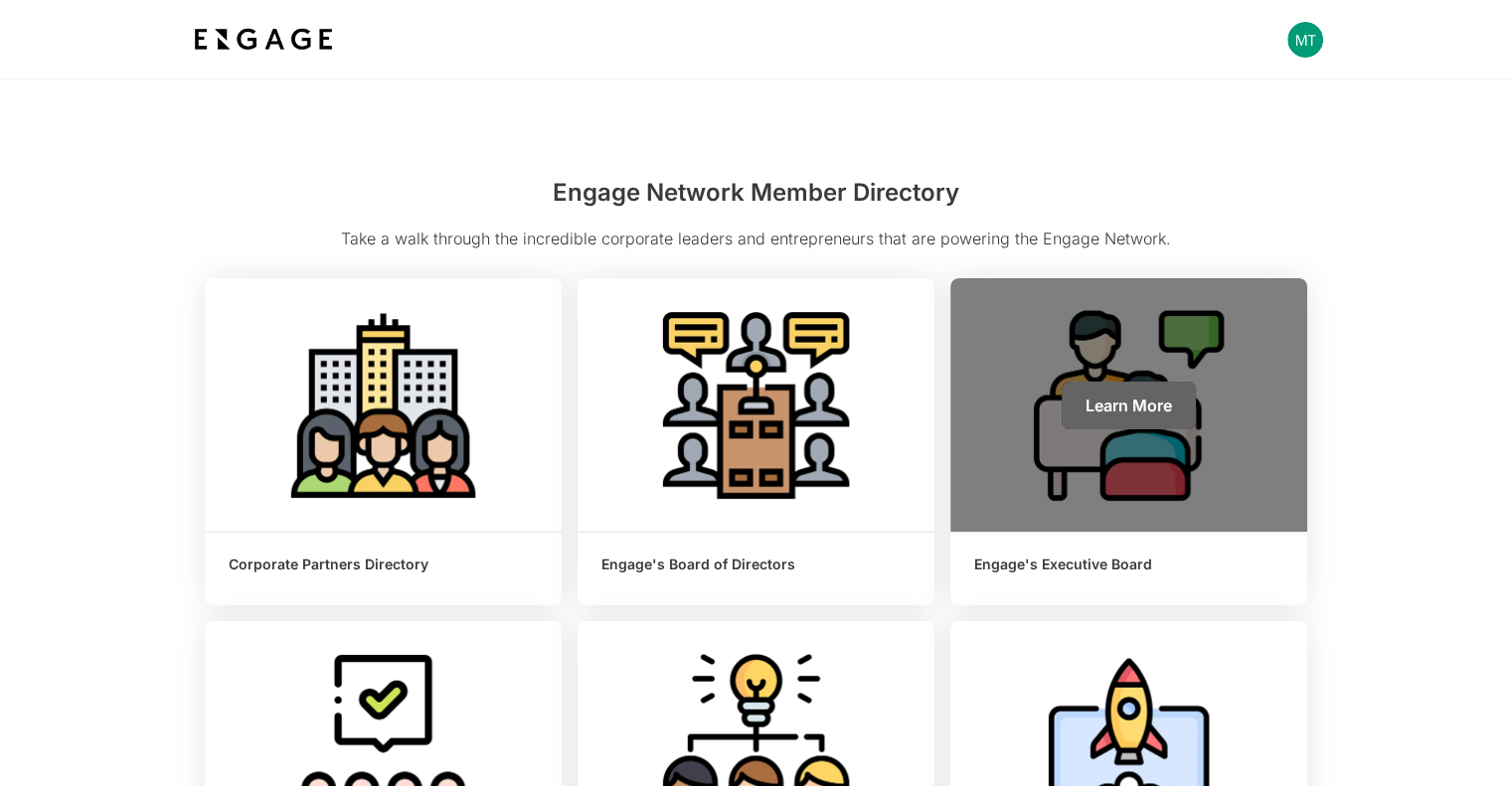 click on "Learn More" at bounding box center [1128, 405] 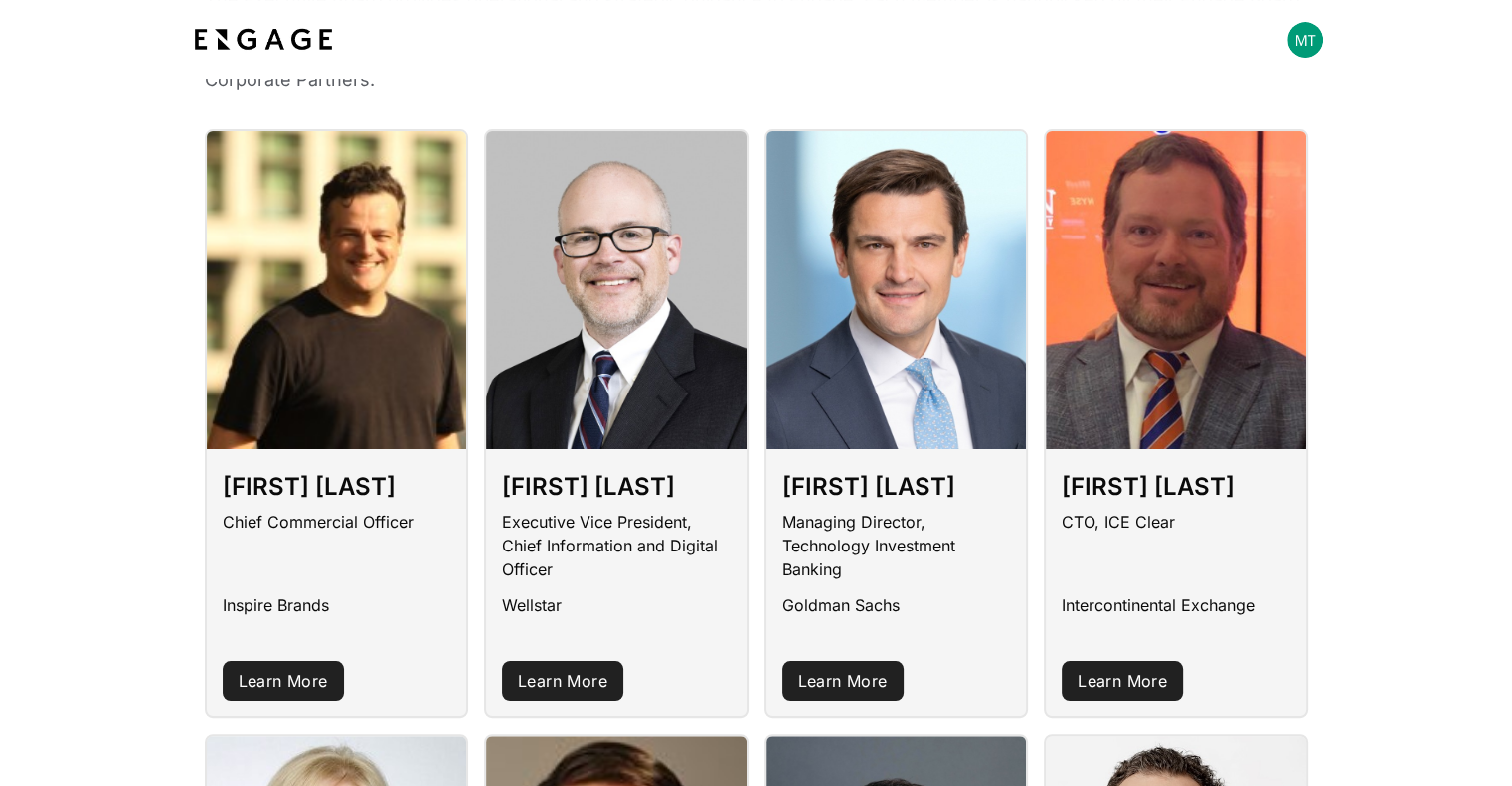 scroll, scrollTop: 0, scrollLeft: 0, axis: both 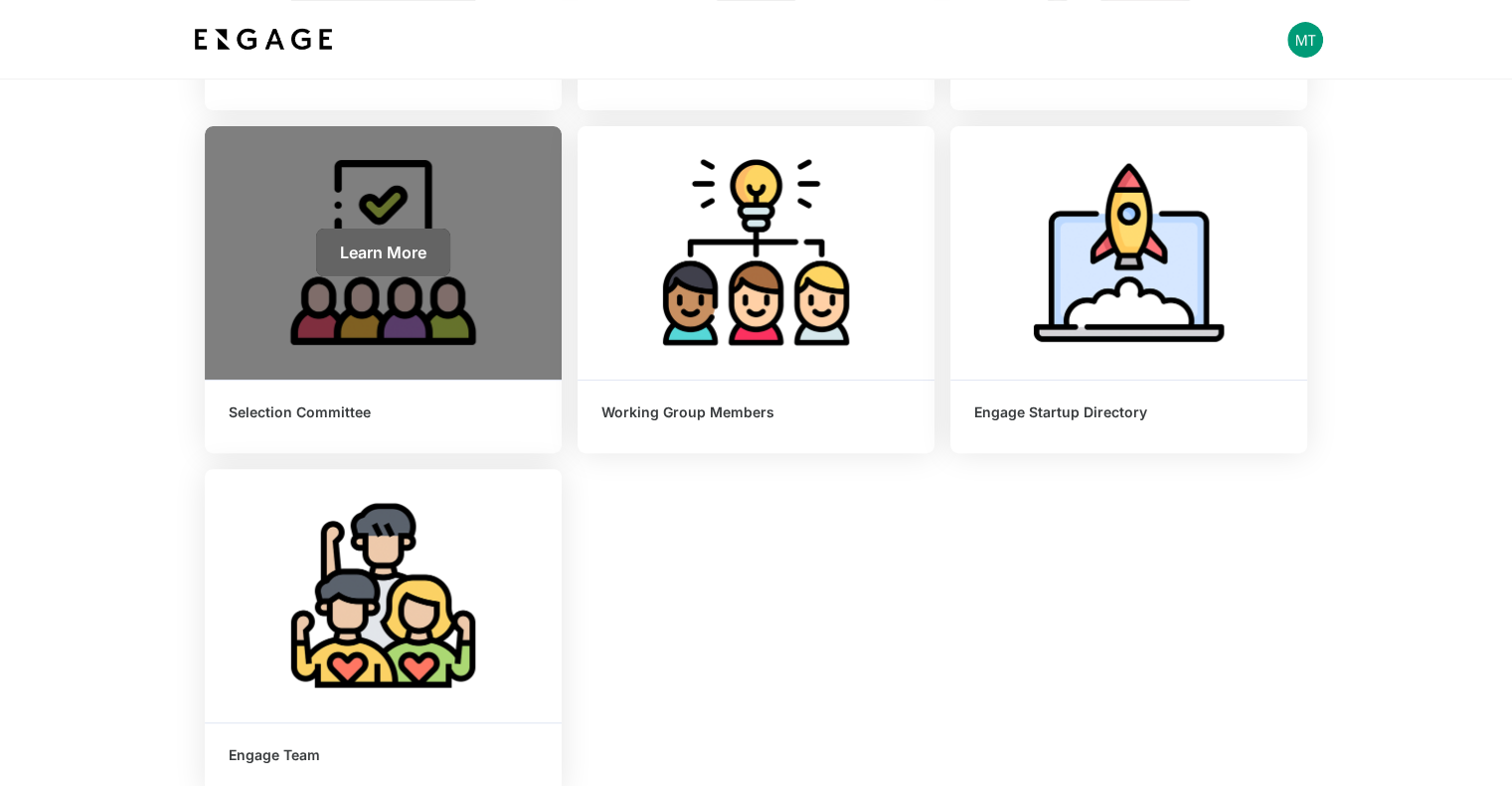 click on "Learn More" at bounding box center [383, 252] 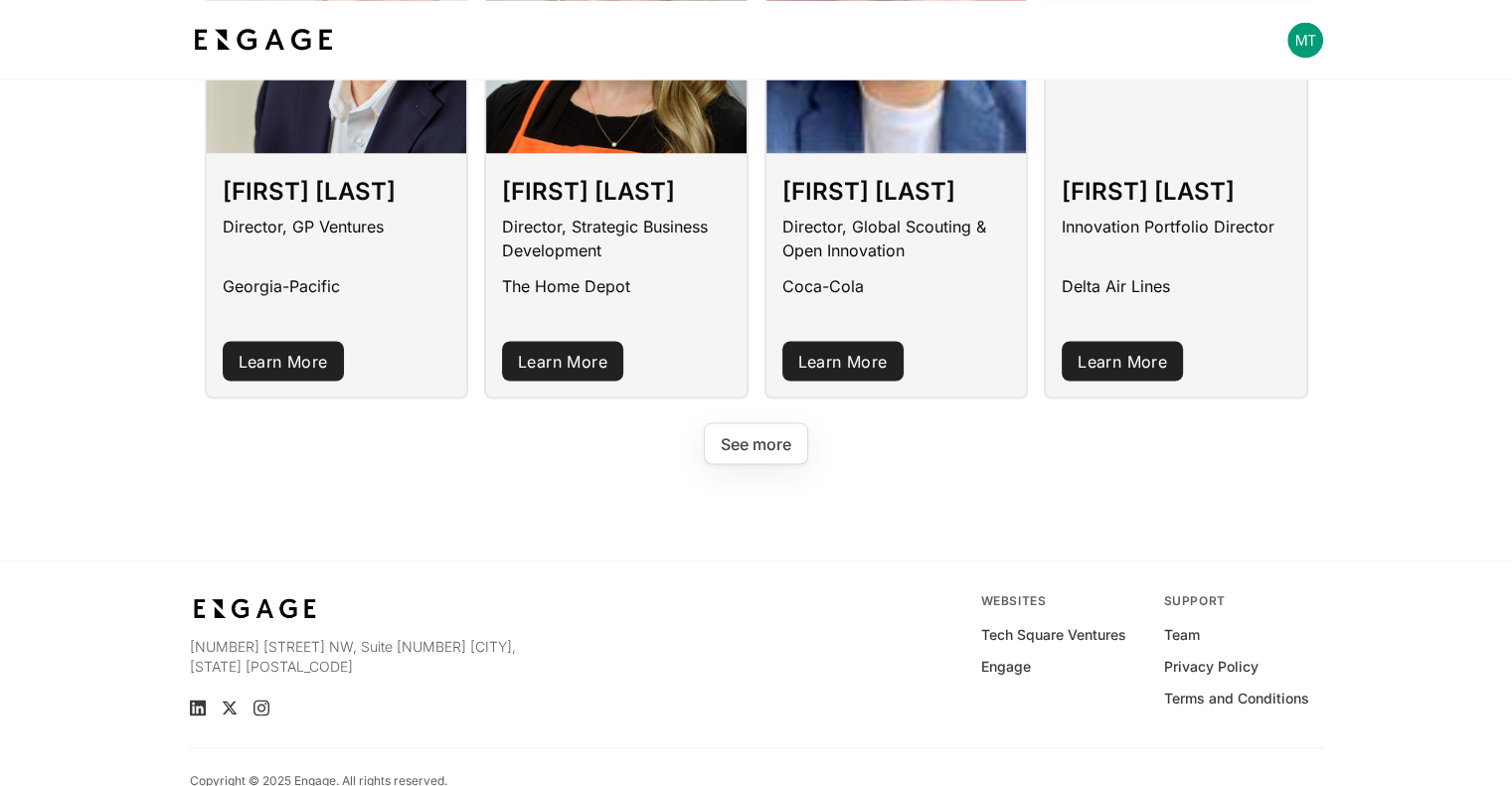scroll, scrollTop: 3595, scrollLeft: 0, axis: vertical 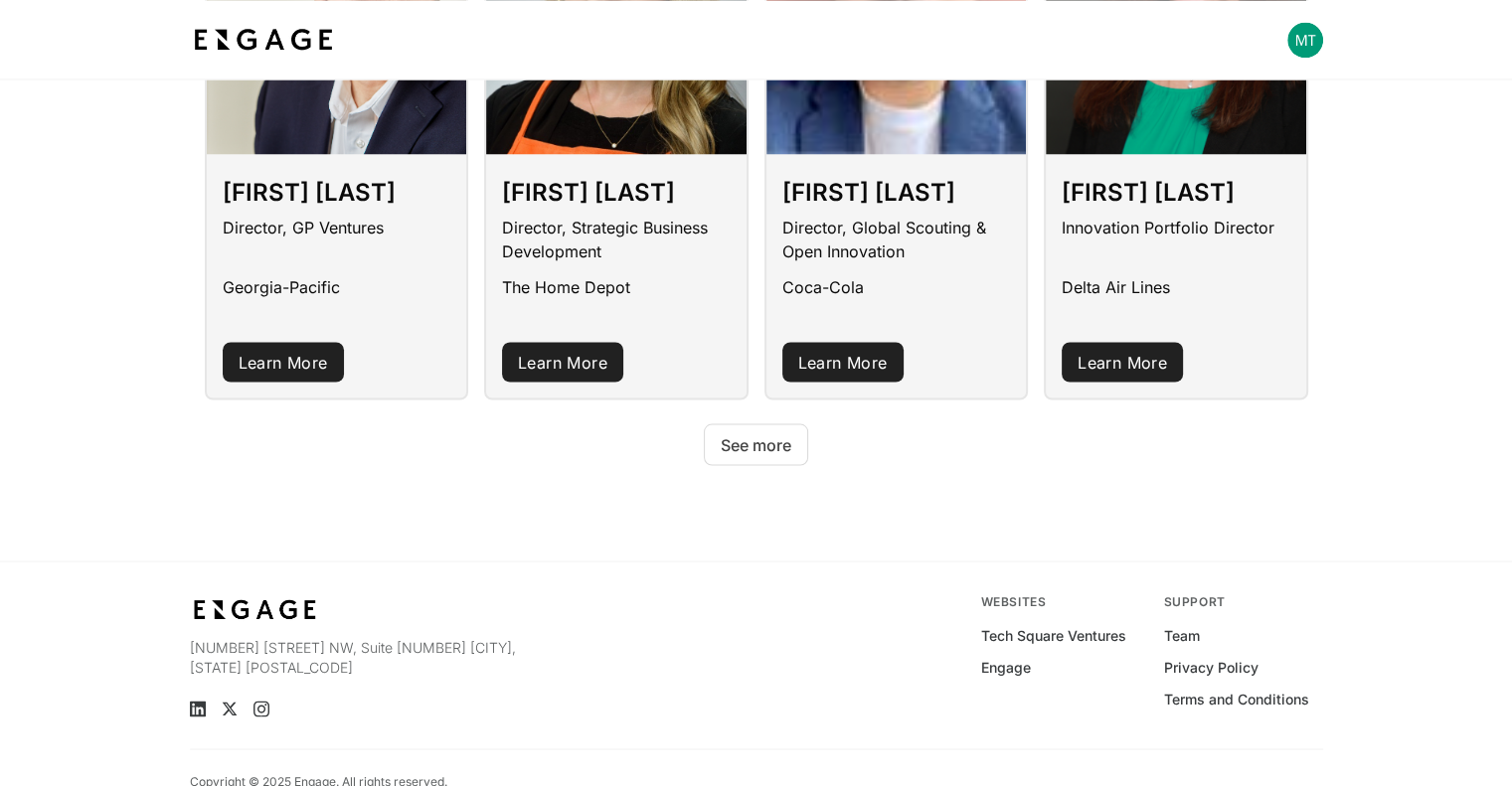 click on "See more" at bounding box center [756, 444] 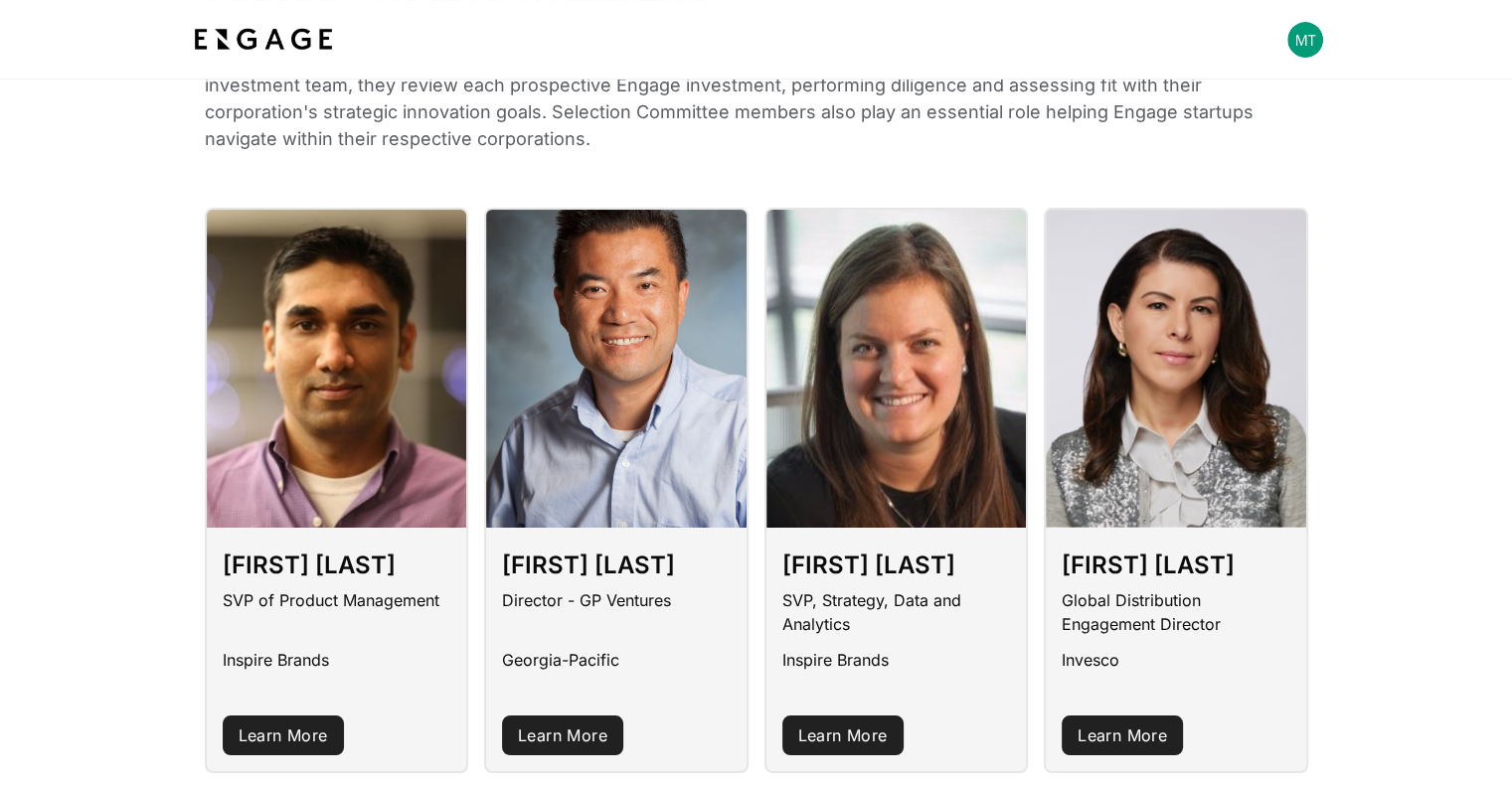 scroll, scrollTop: 174, scrollLeft: 0, axis: vertical 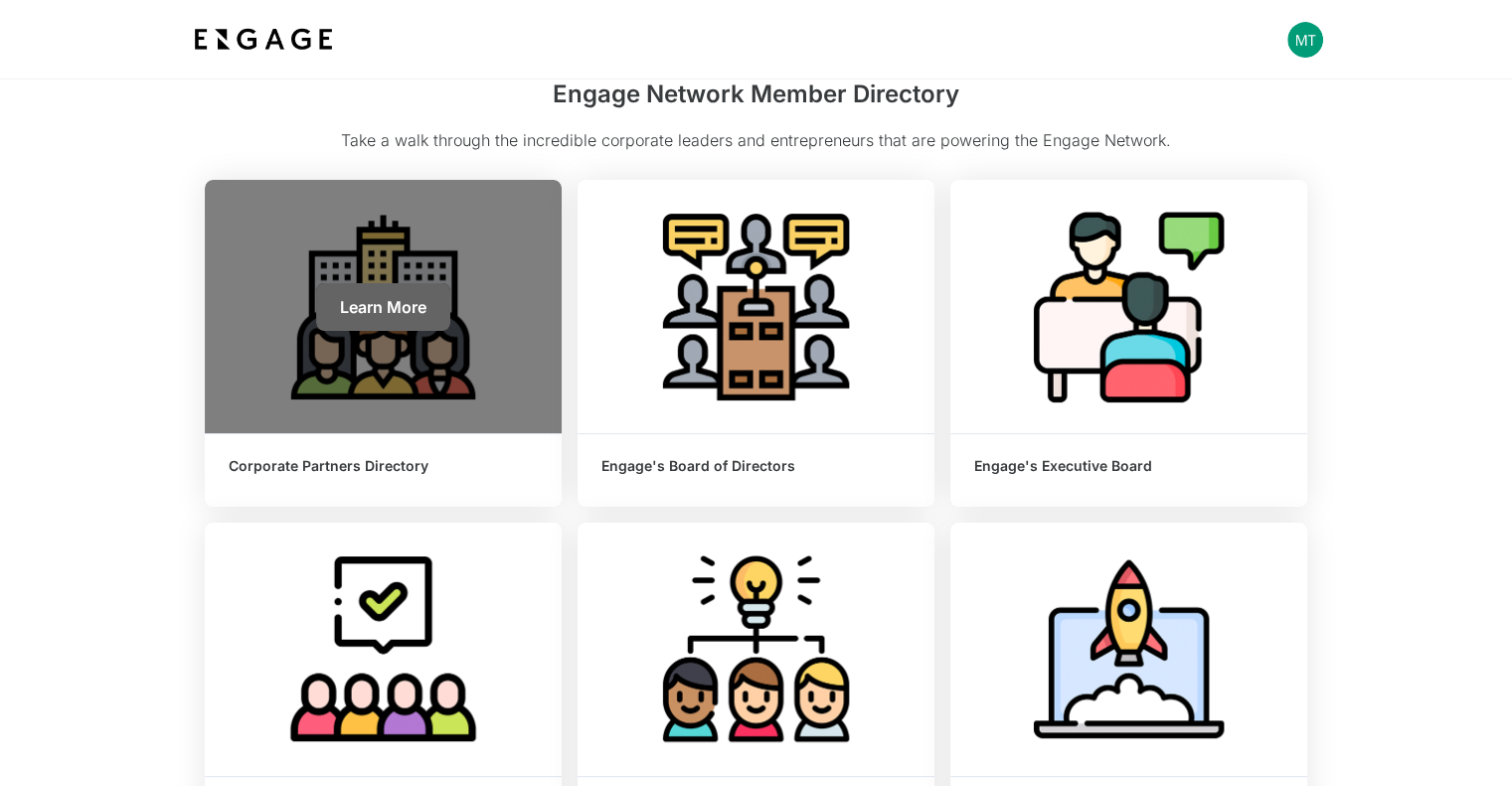 click on "Learn More" at bounding box center (383, 307) 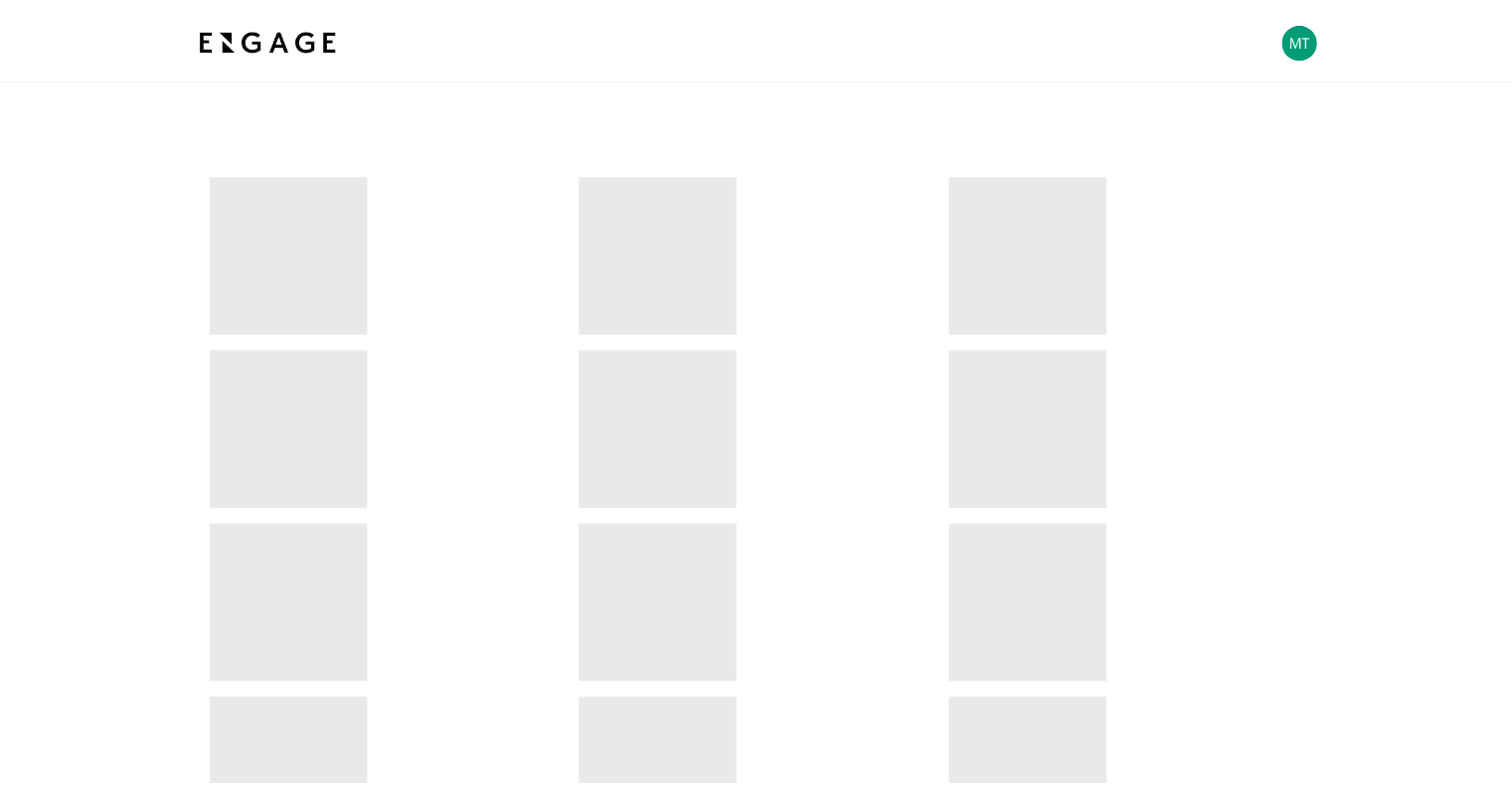scroll, scrollTop: 0, scrollLeft: 0, axis: both 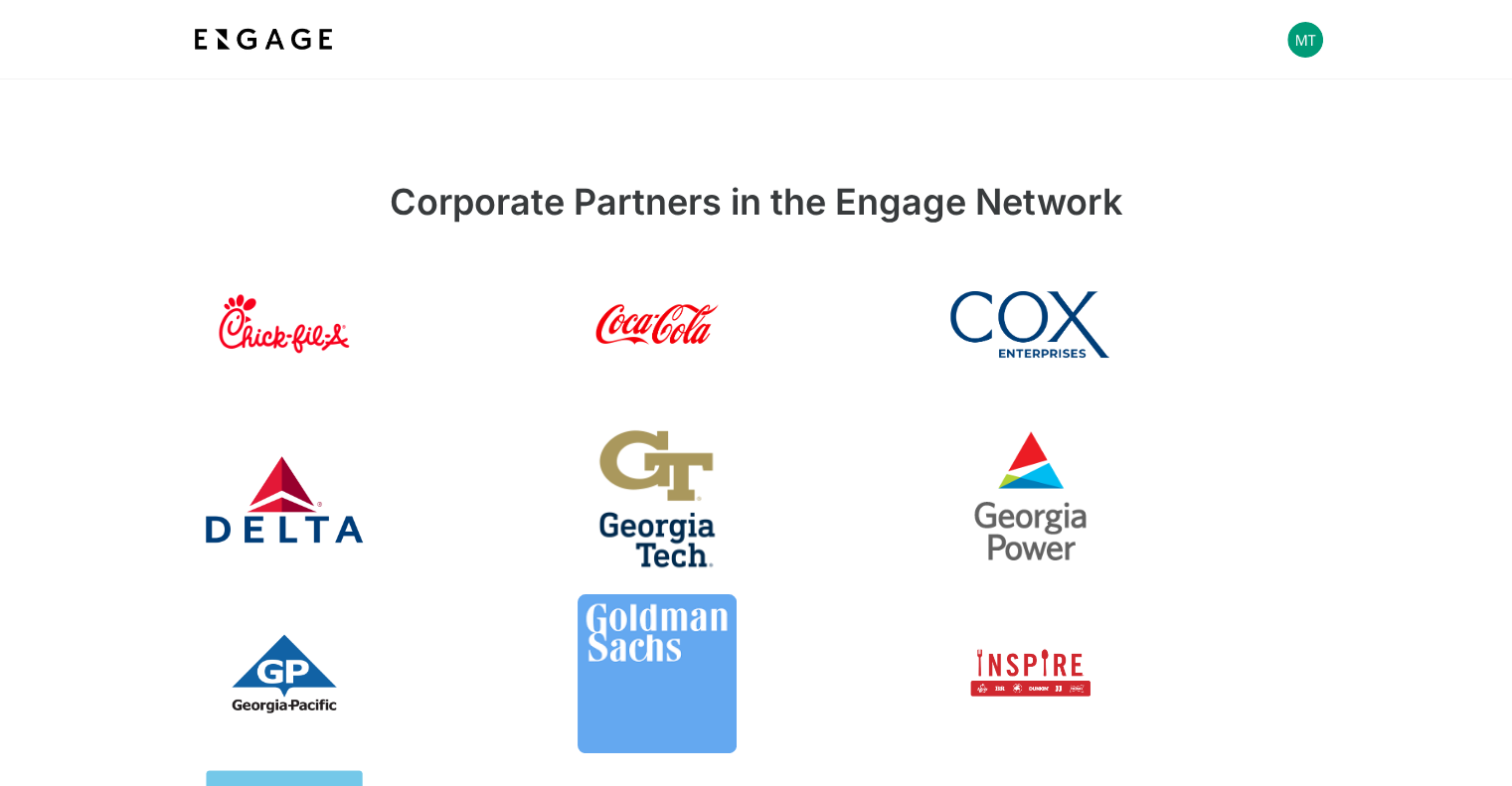 click at bounding box center [383, 324] 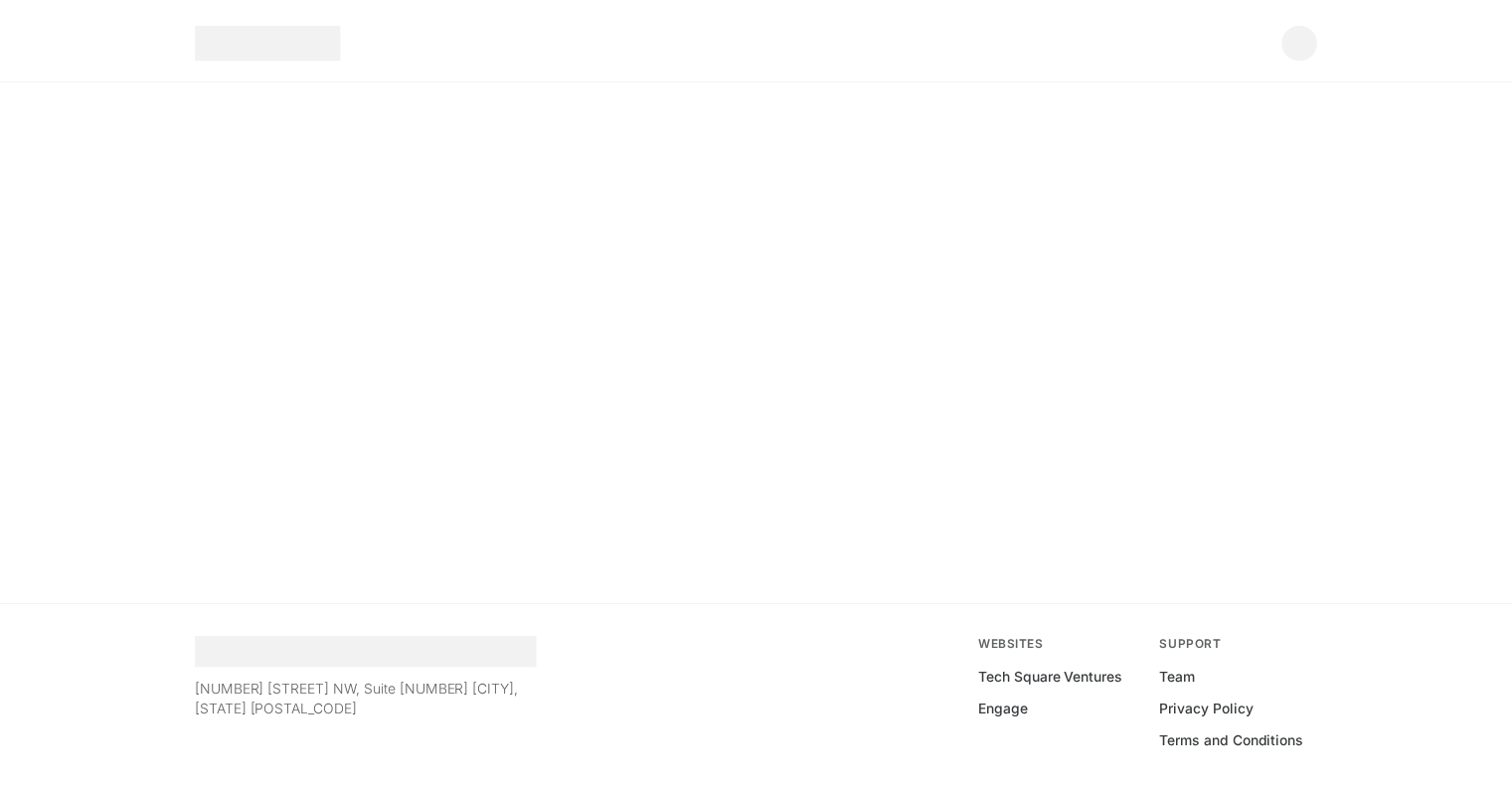 scroll, scrollTop: 0, scrollLeft: 0, axis: both 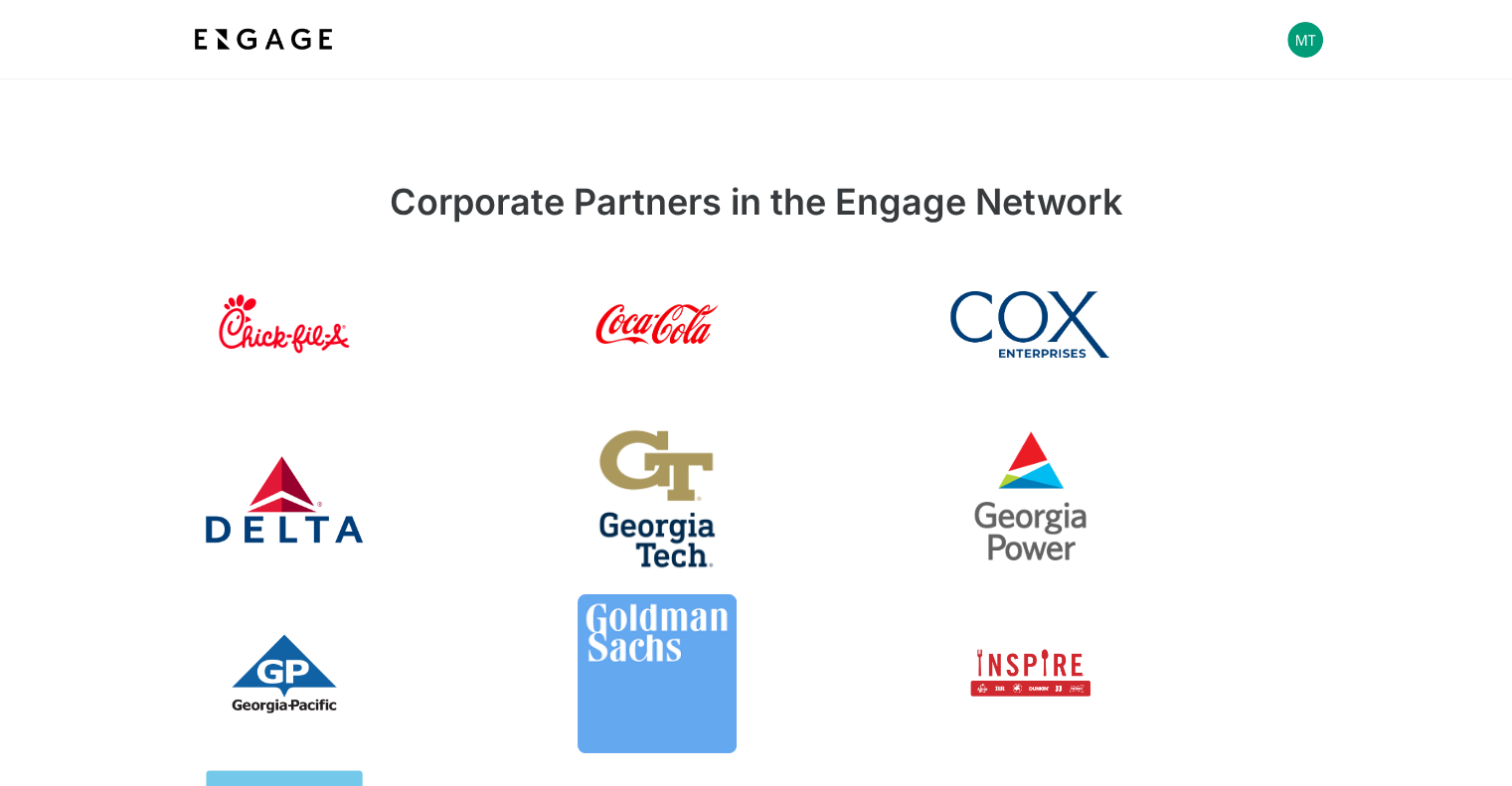 click at bounding box center [1128, 324] 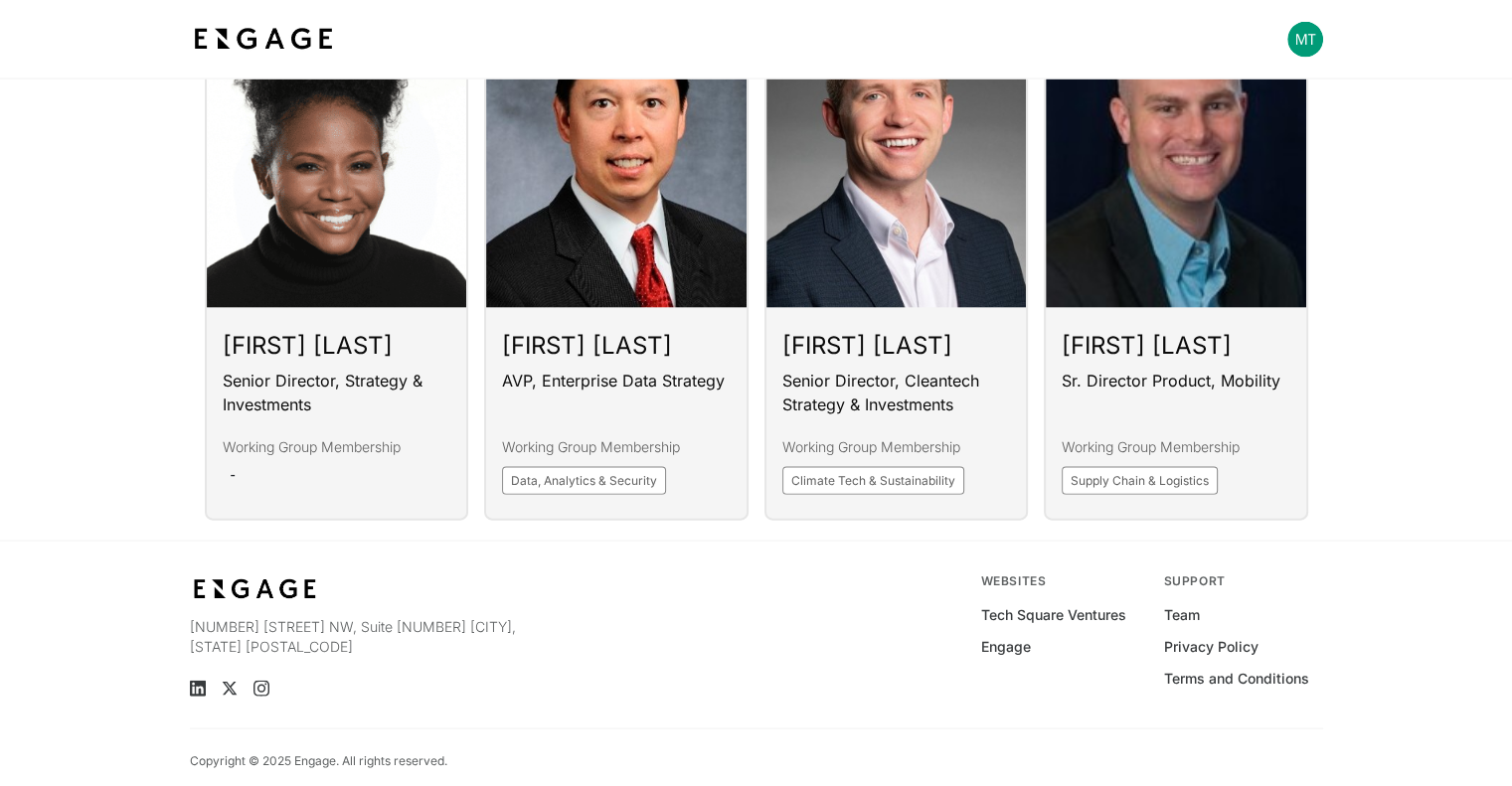 scroll, scrollTop: 4235, scrollLeft: 0, axis: vertical 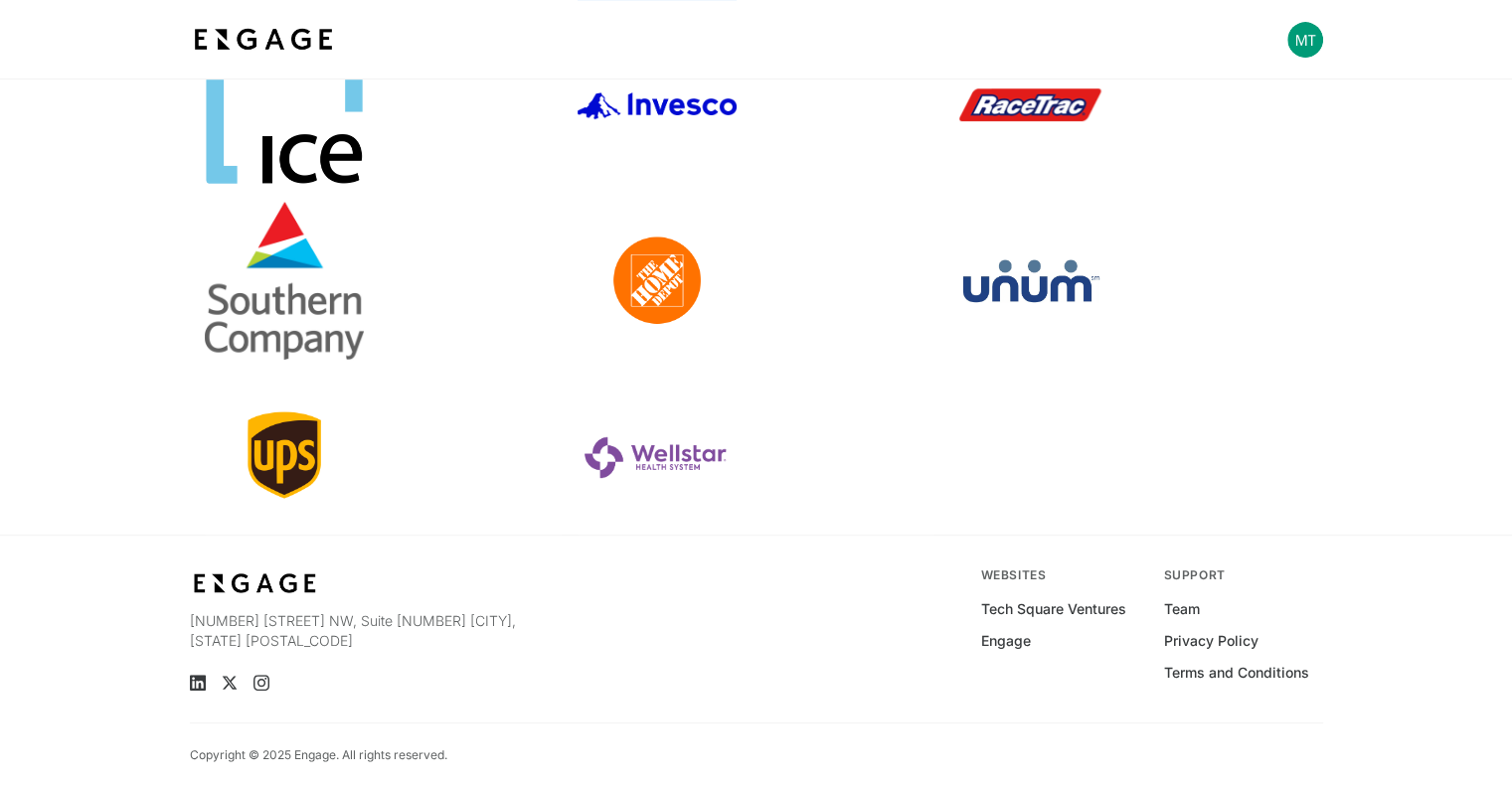 click at bounding box center (383, 455) 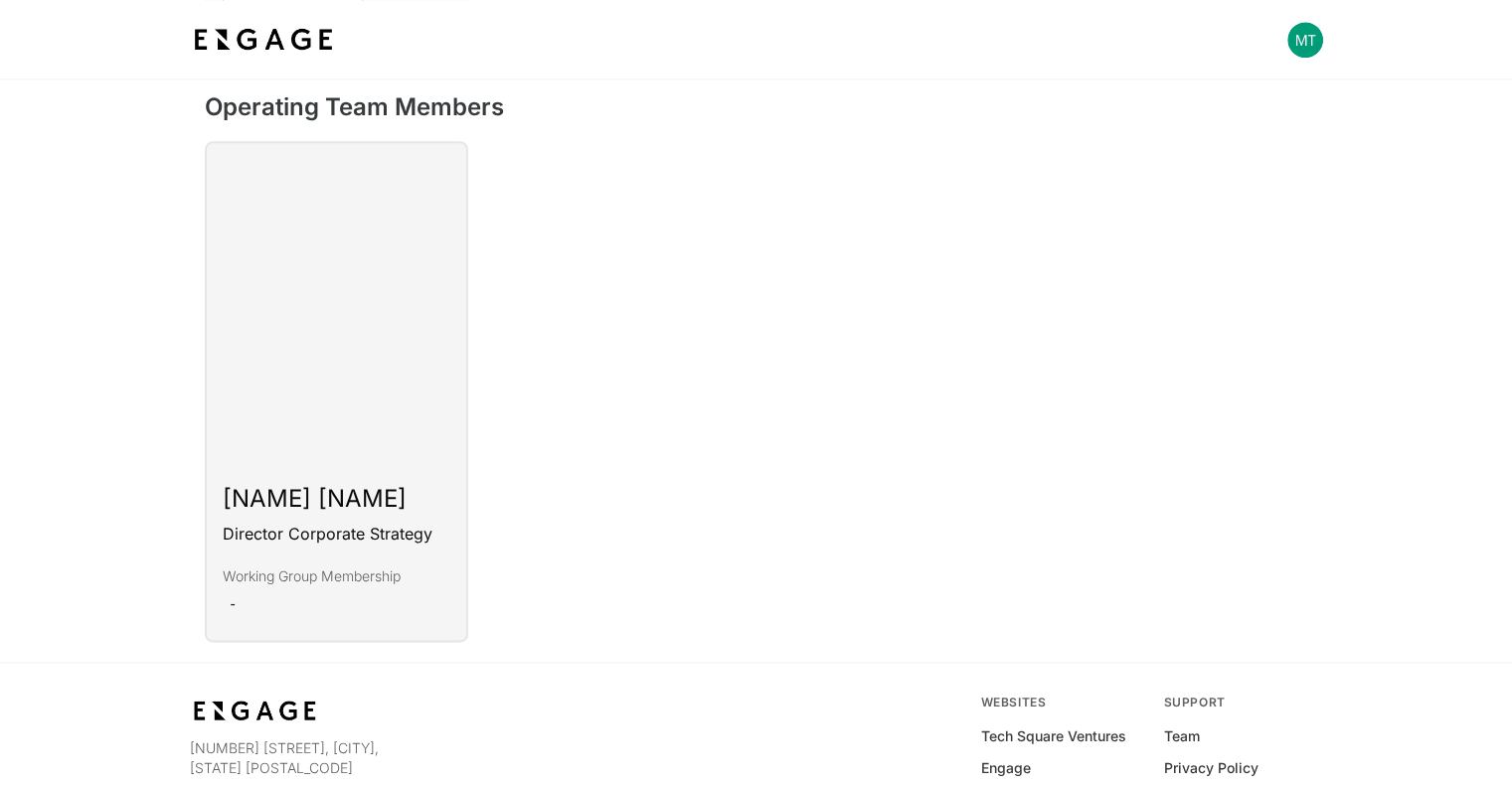 scroll, scrollTop: 2312, scrollLeft: 0, axis: vertical 